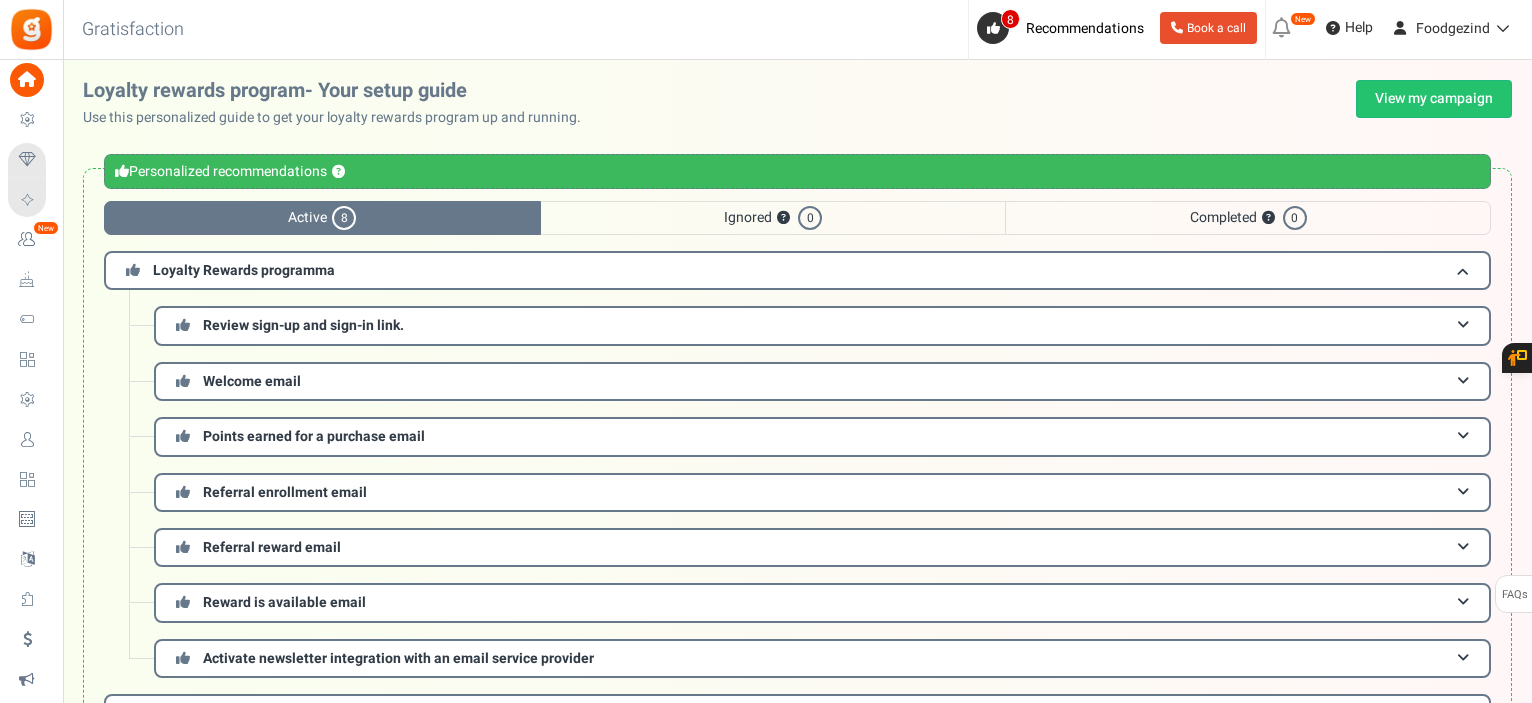 scroll, scrollTop: 382, scrollLeft: 0, axis: vertical 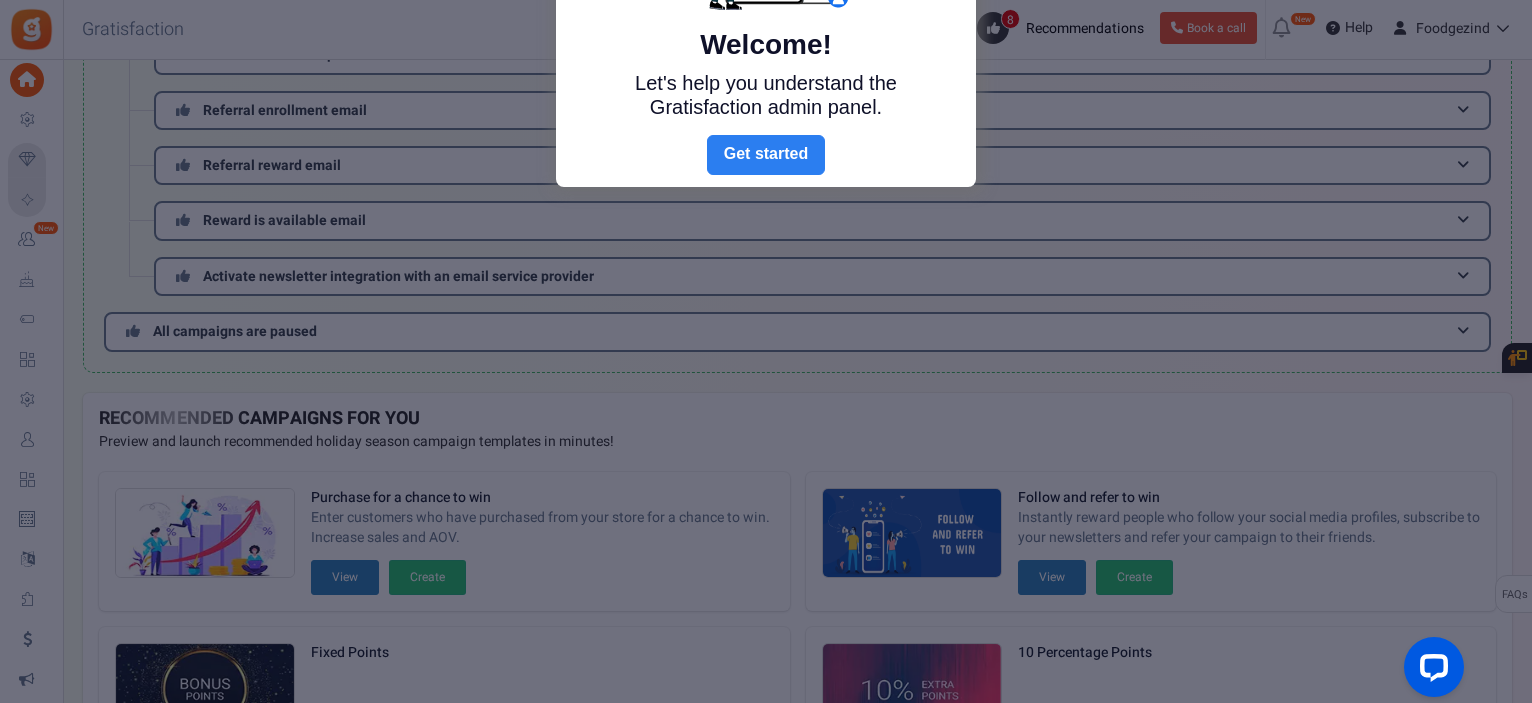 click on "Next" at bounding box center (766, 155) 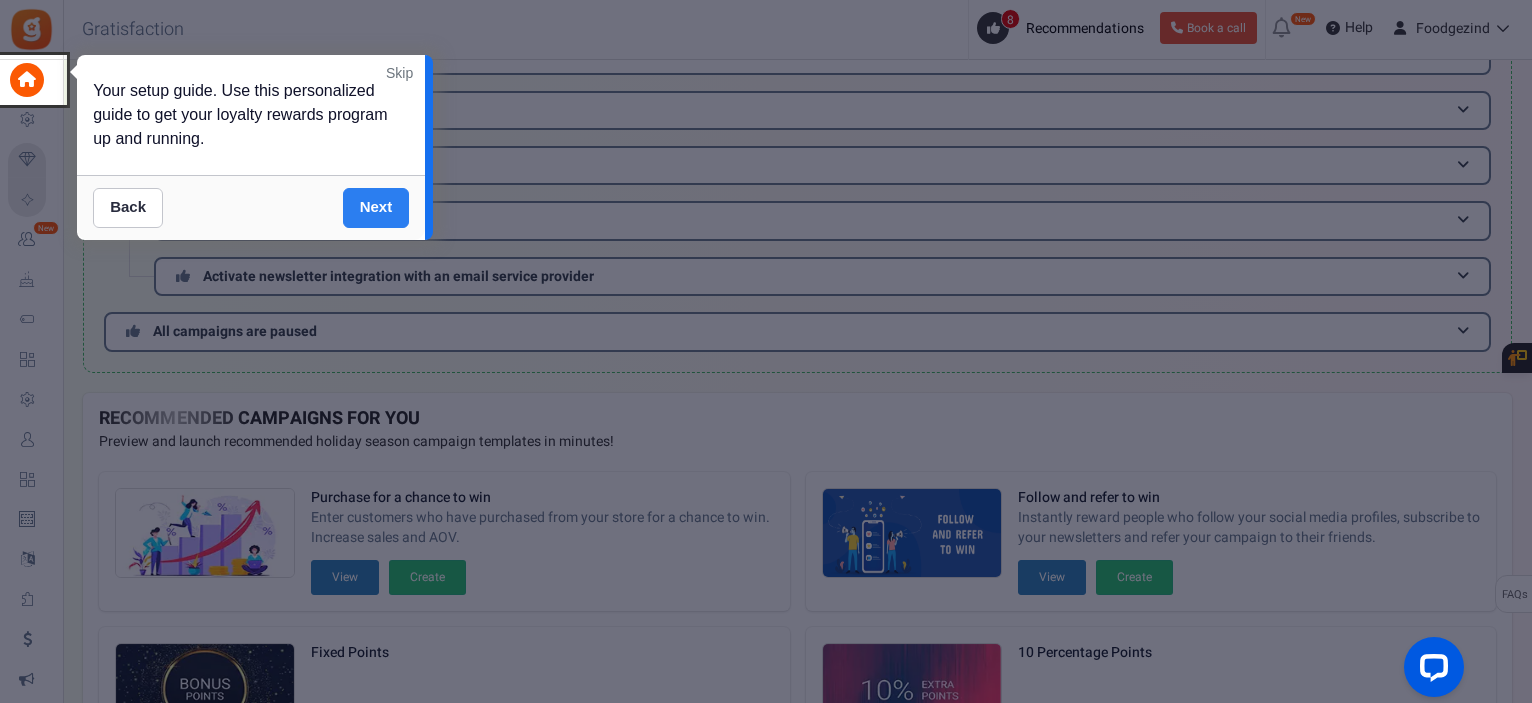 click on "Next" at bounding box center (376, 208) 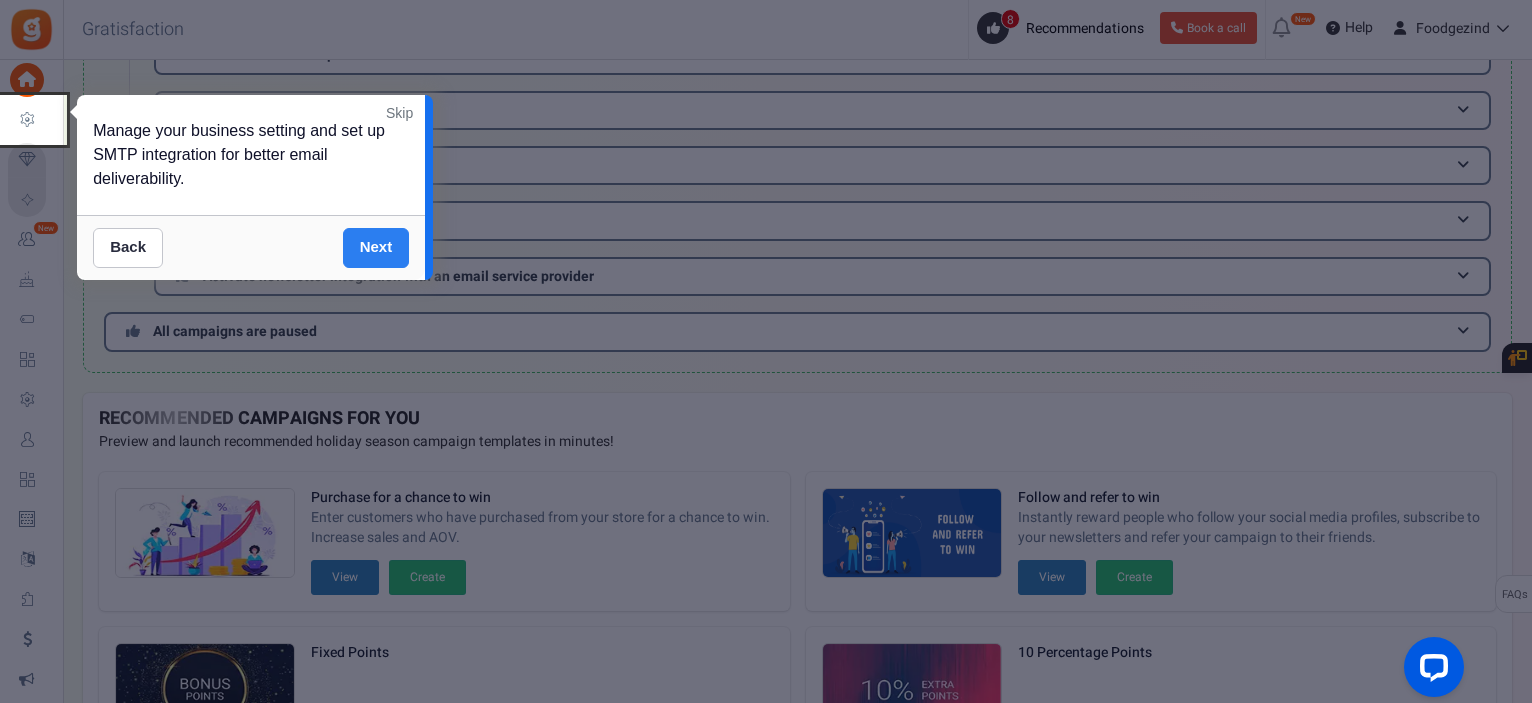 click on "Next" at bounding box center (376, 248) 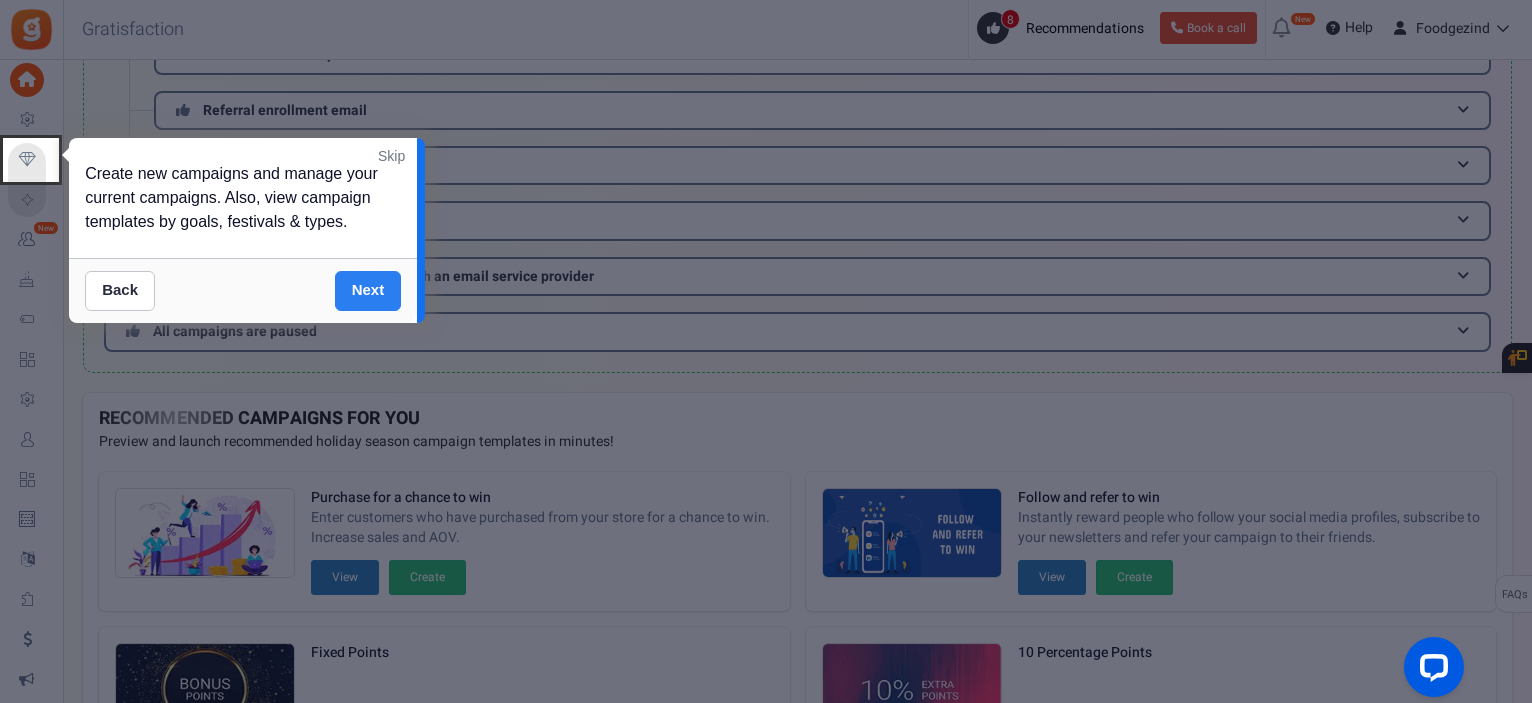click on "Next" at bounding box center (368, 291) 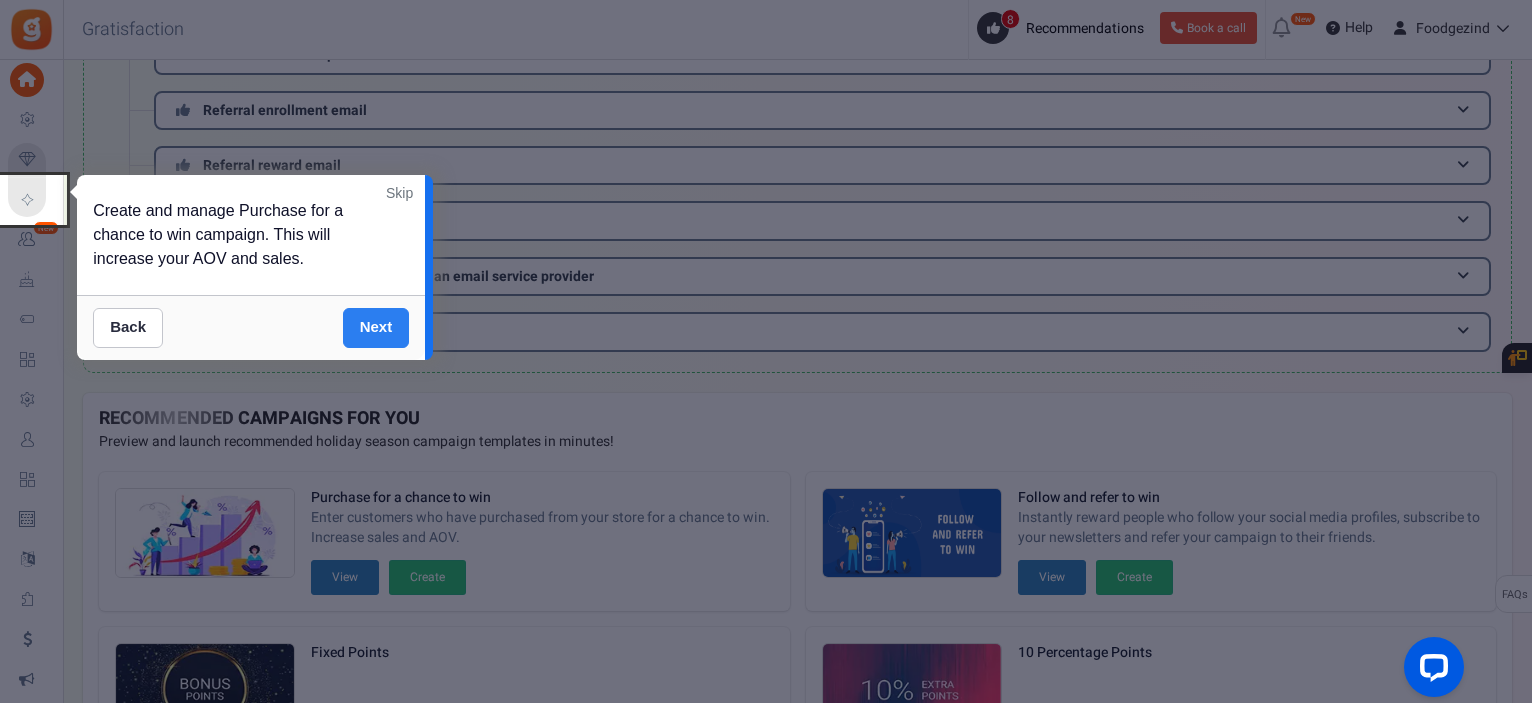 click on "Next" at bounding box center [376, 328] 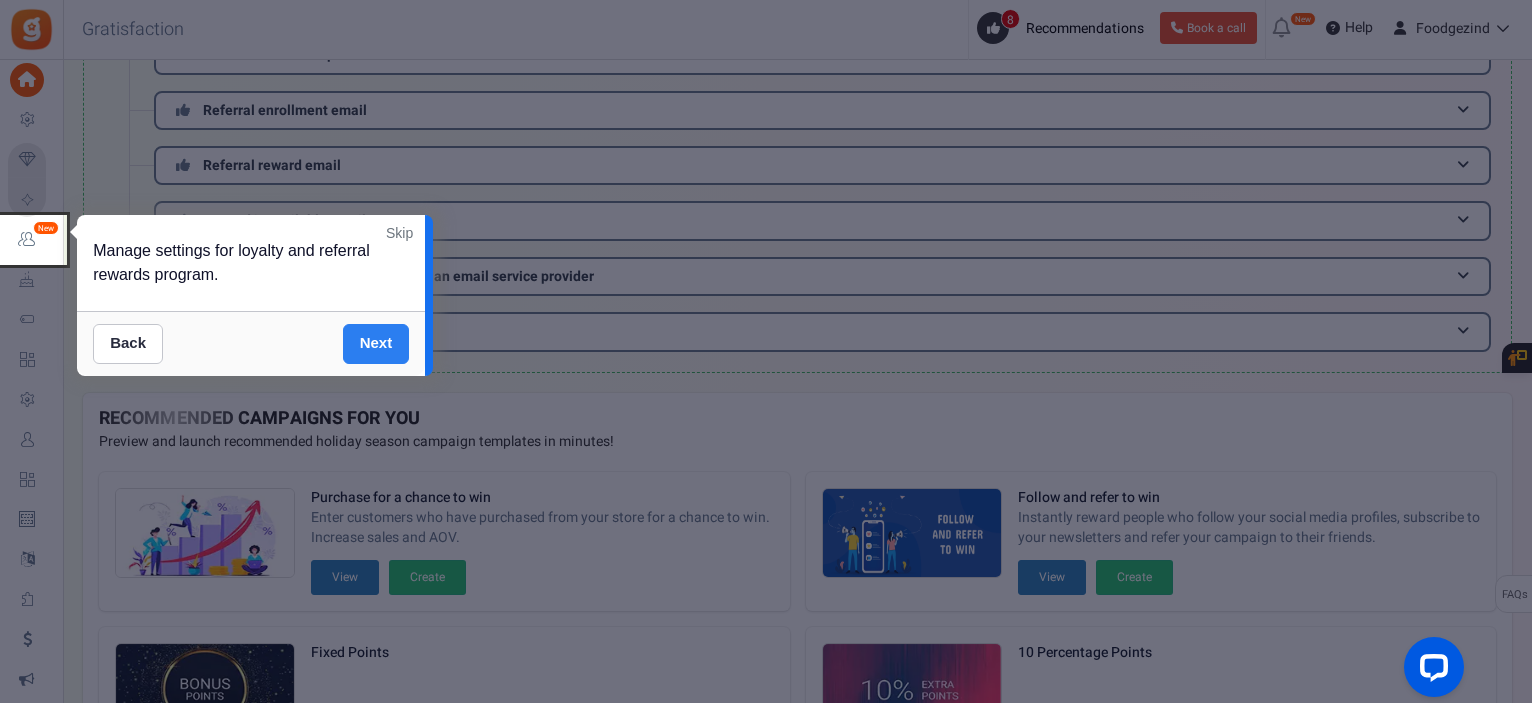 click on "Next" at bounding box center (376, 344) 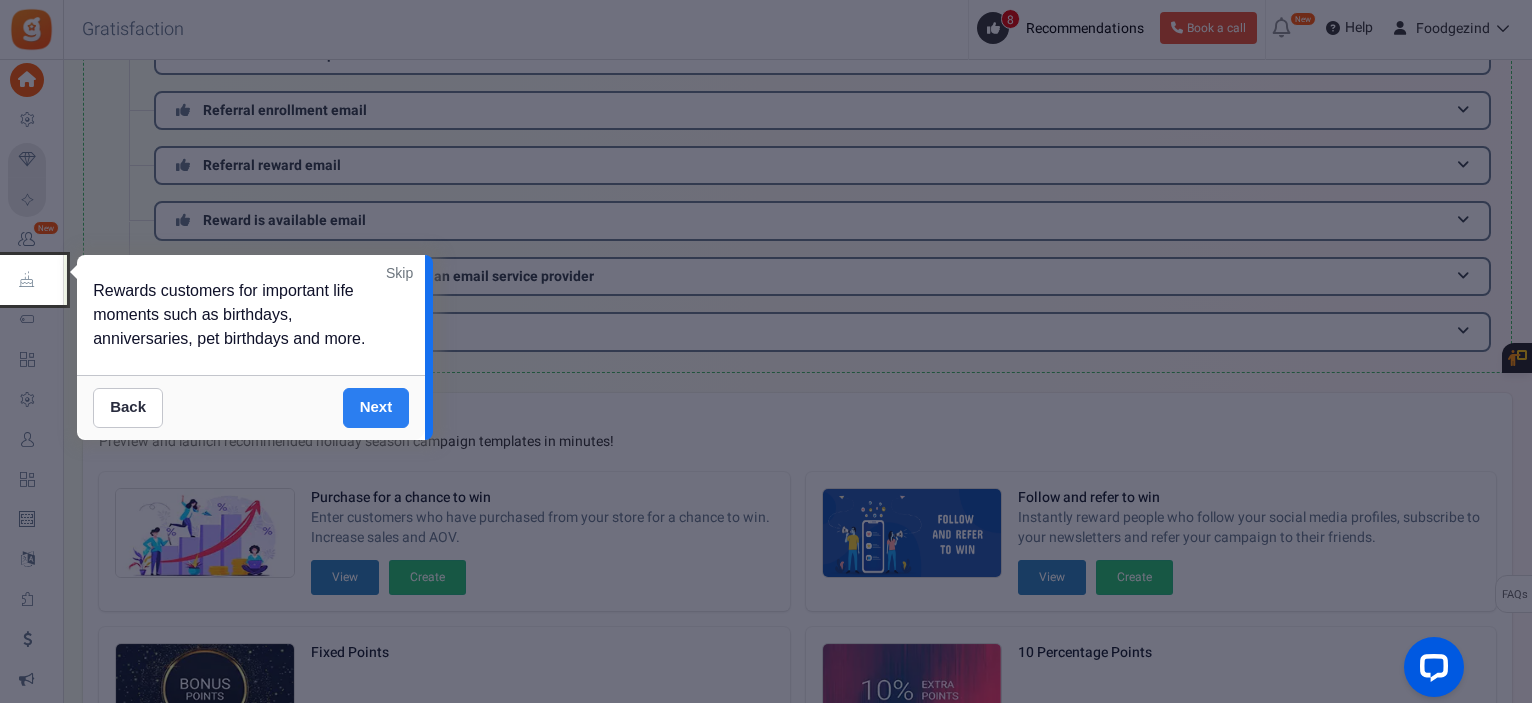 click on "Next" at bounding box center (376, 408) 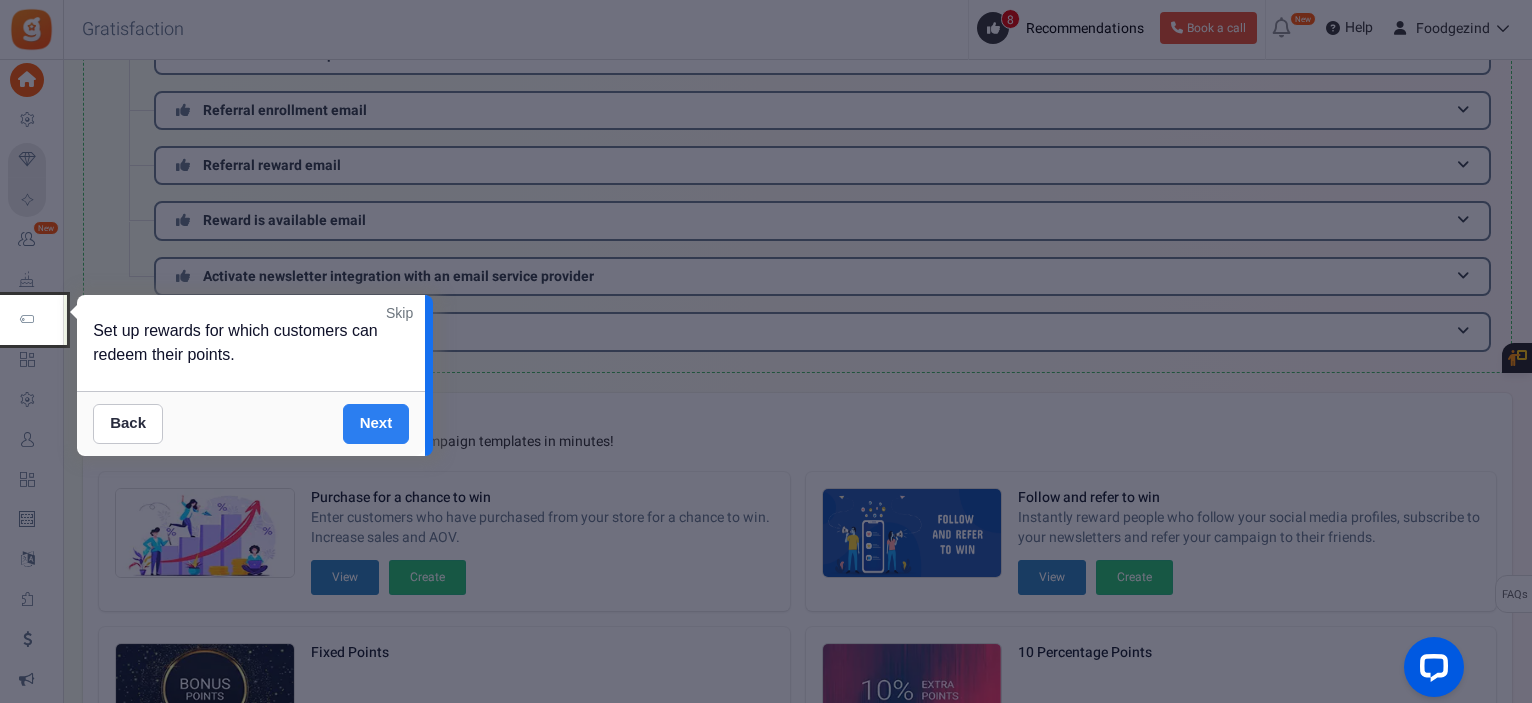 click on "Next" at bounding box center [376, 424] 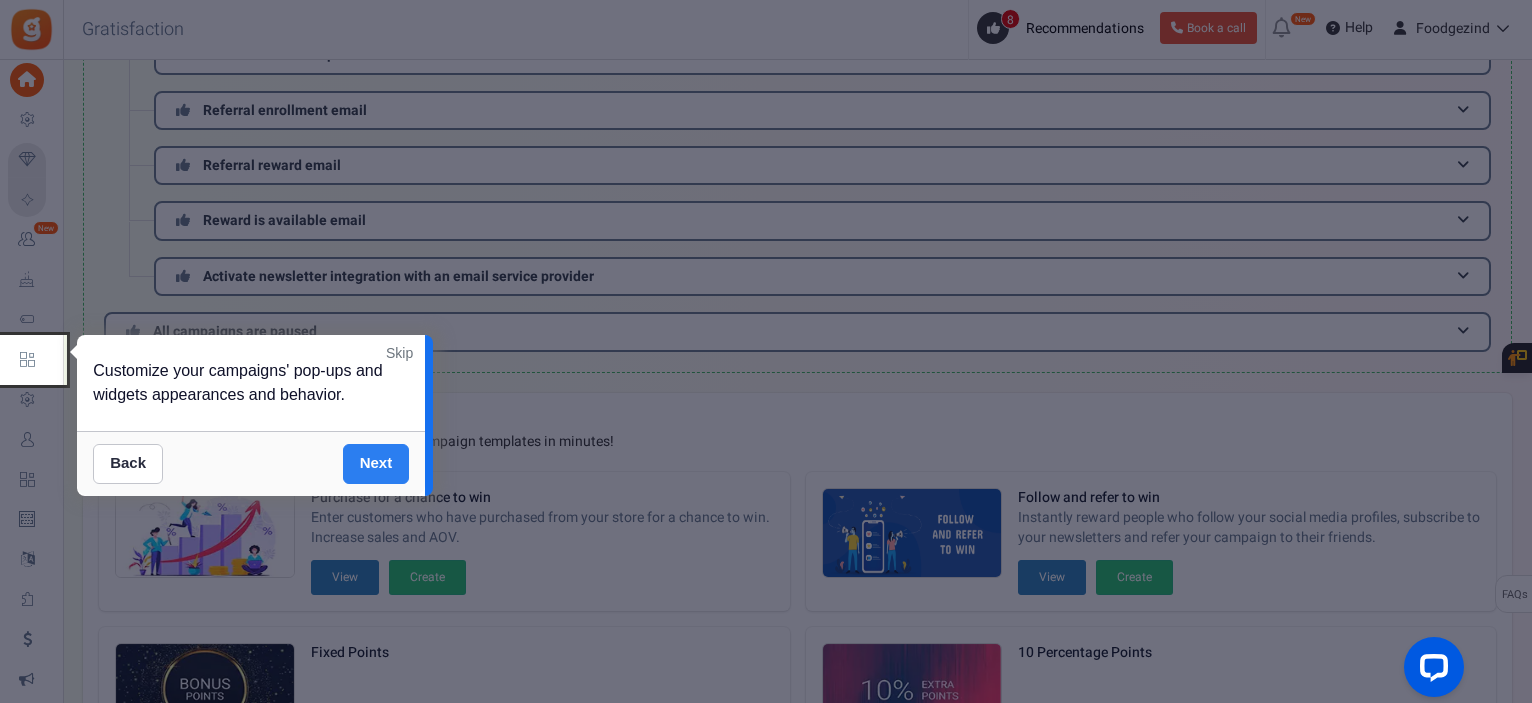 click on "Next" at bounding box center [376, 464] 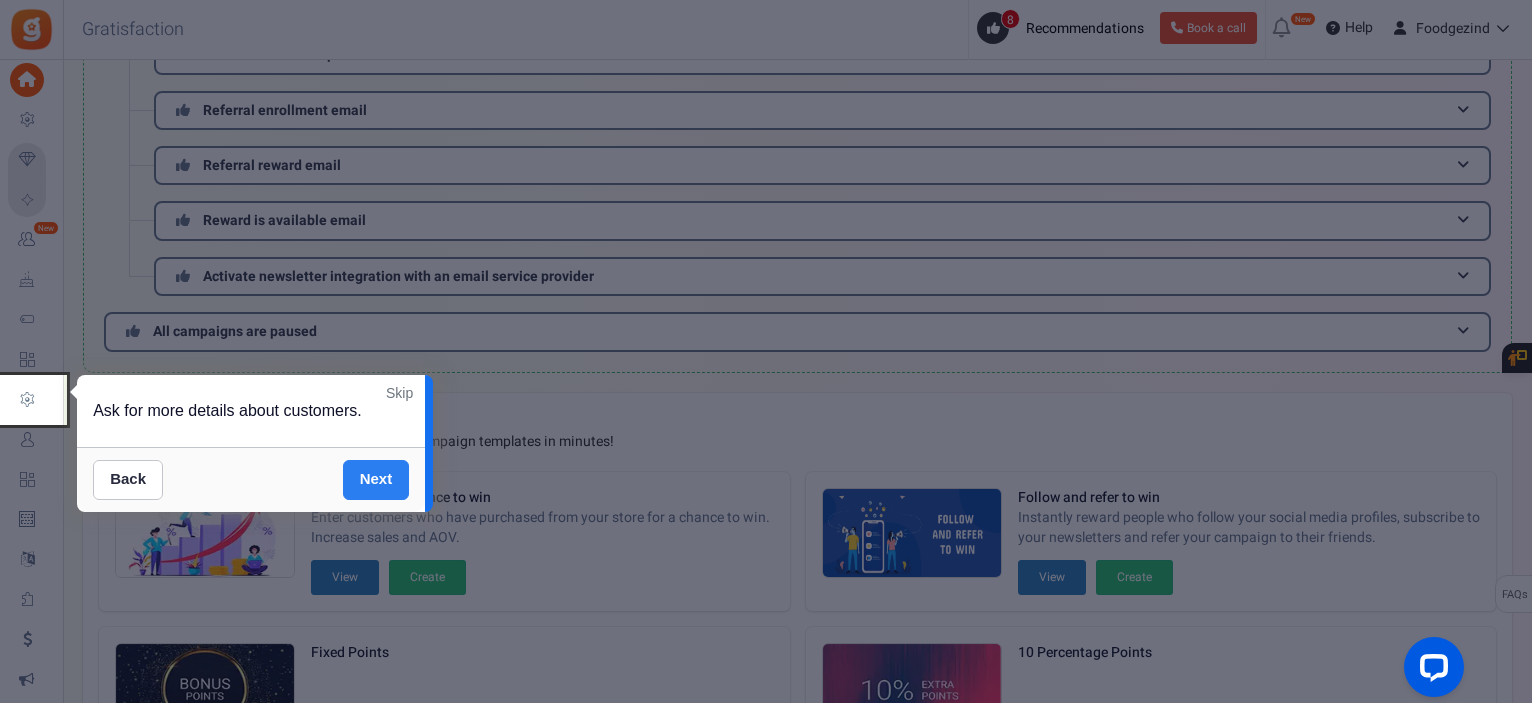 click on "Next" at bounding box center (376, 480) 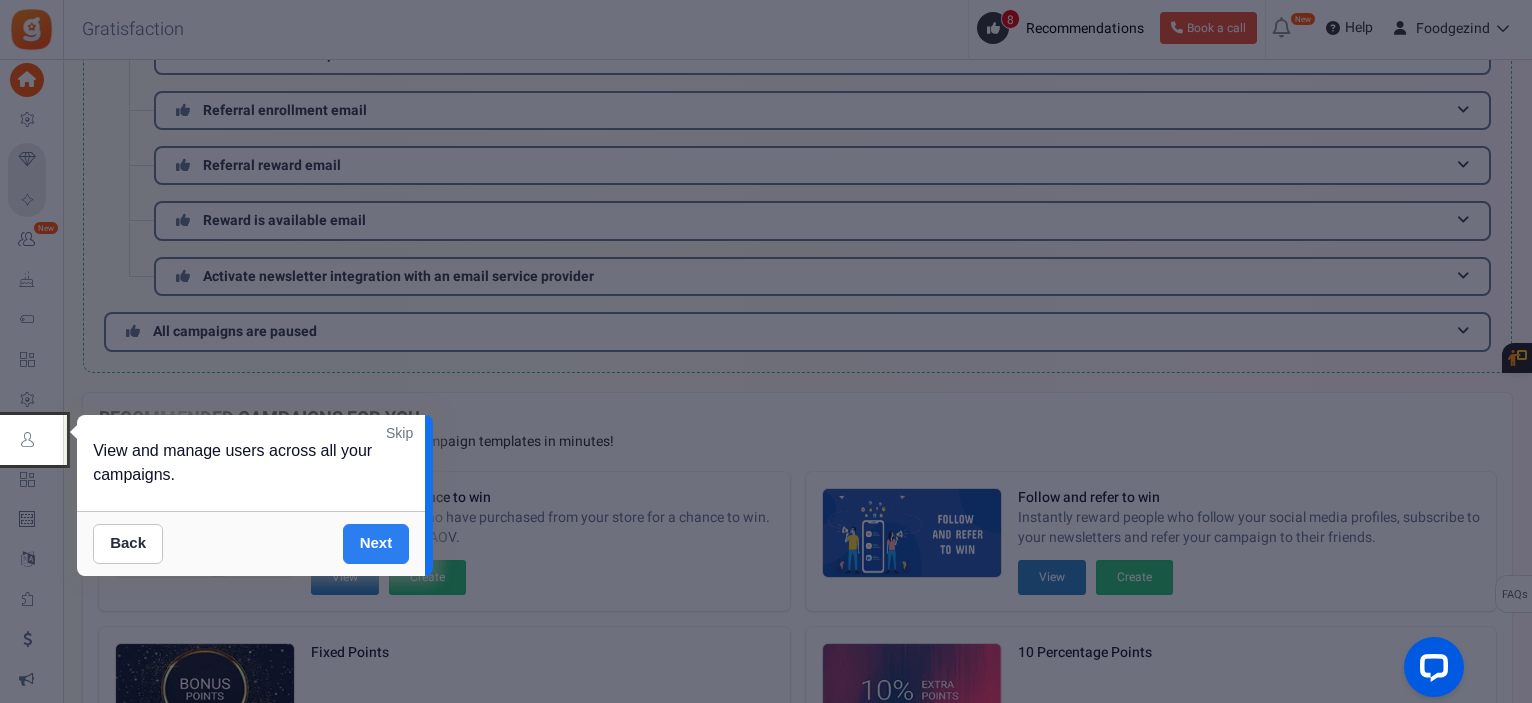 click on "Next" at bounding box center [376, 544] 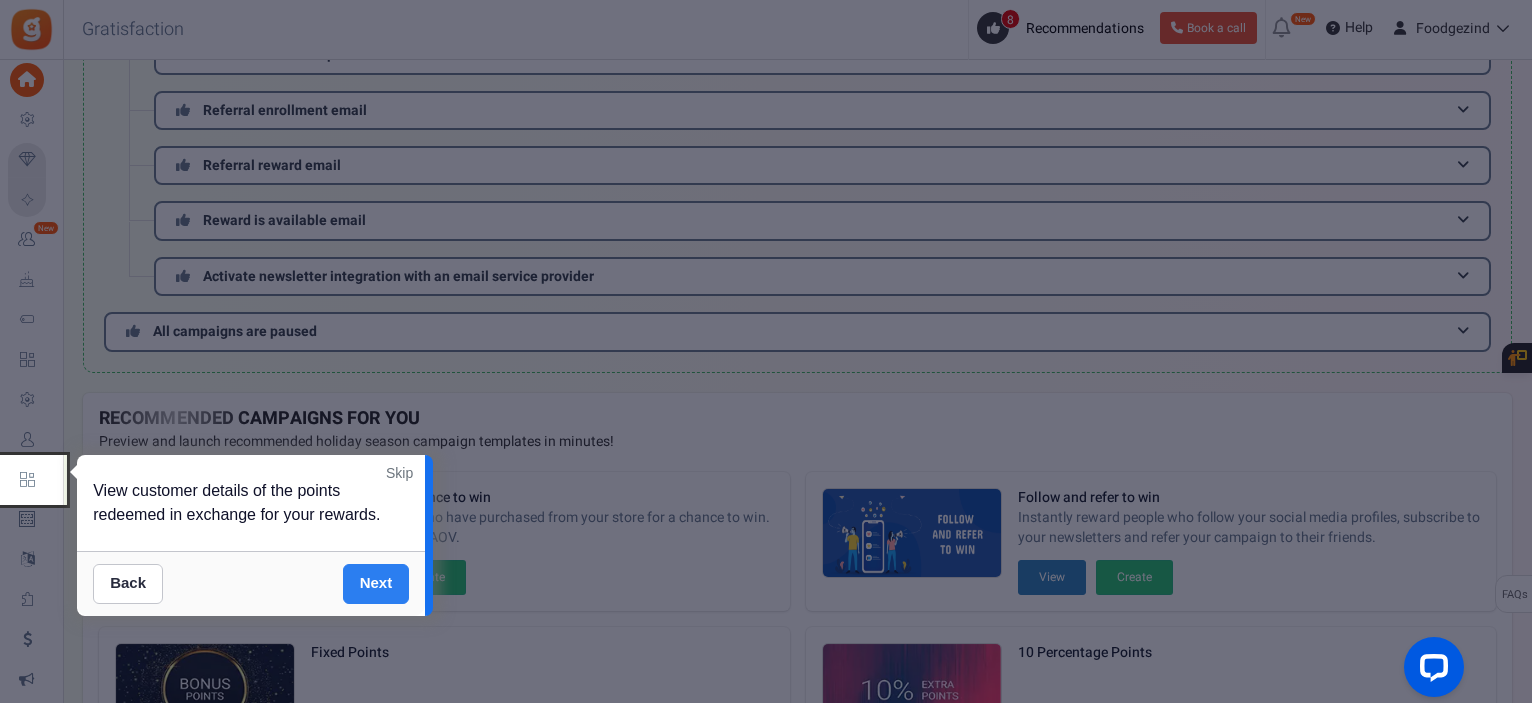 click on "Next" at bounding box center [376, 584] 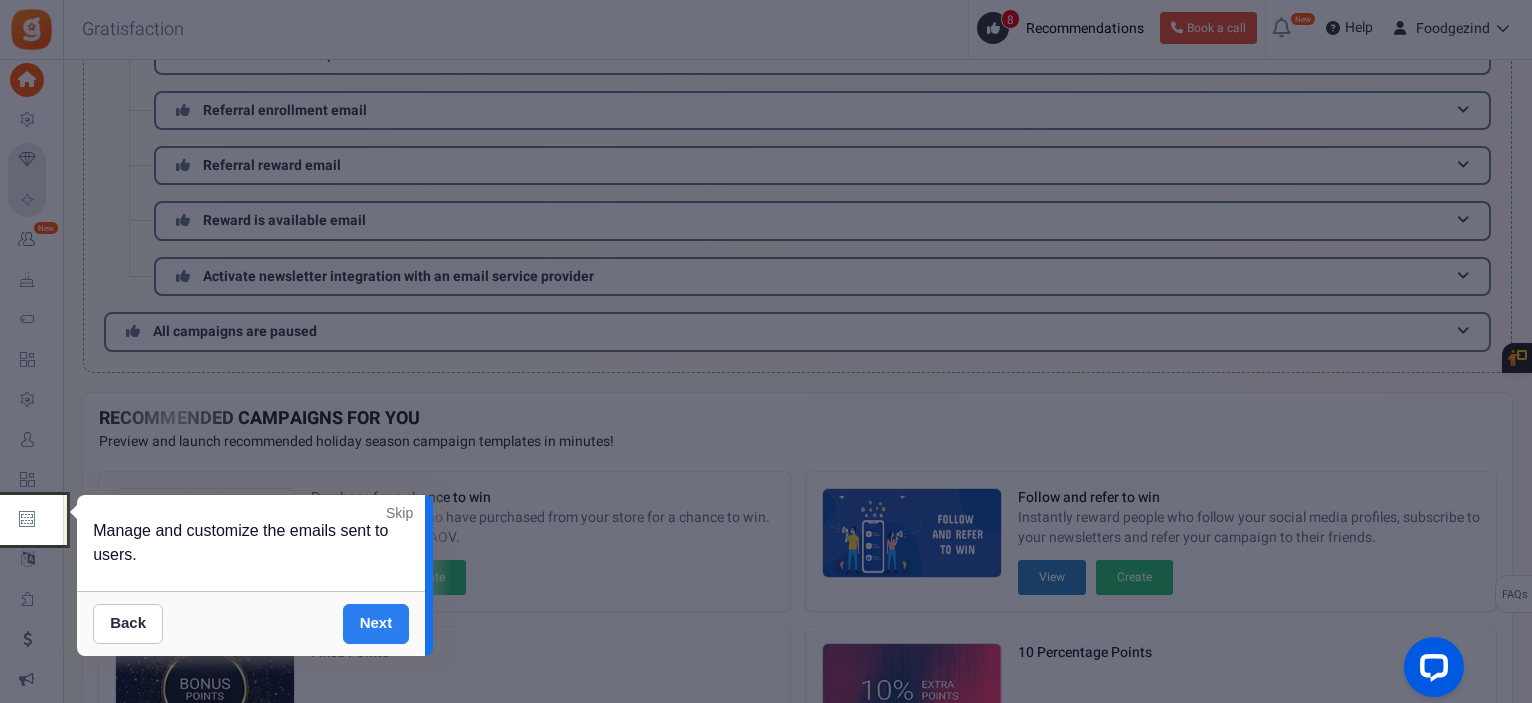 click on "Next" at bounding box center [376, 624] 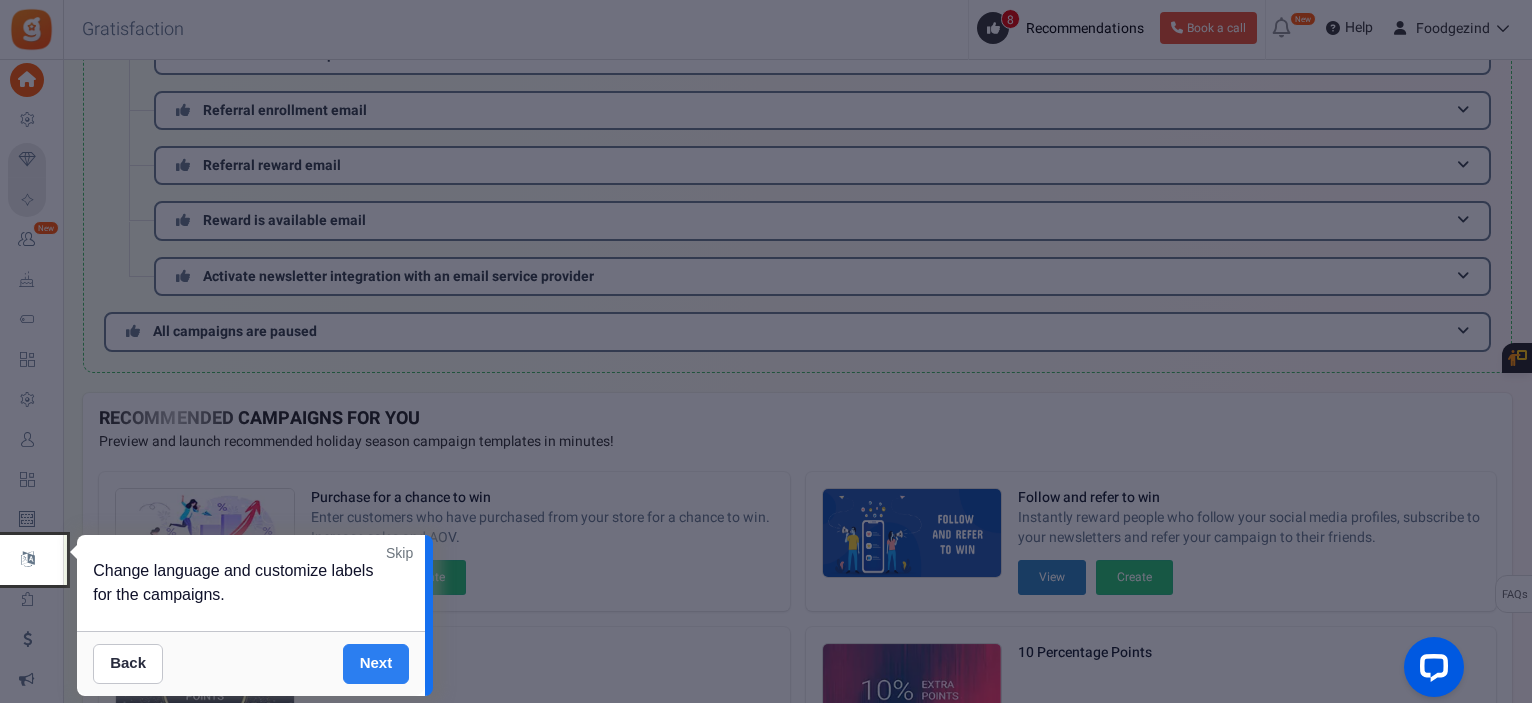 click on "Next" at bounding box center (376, 664) 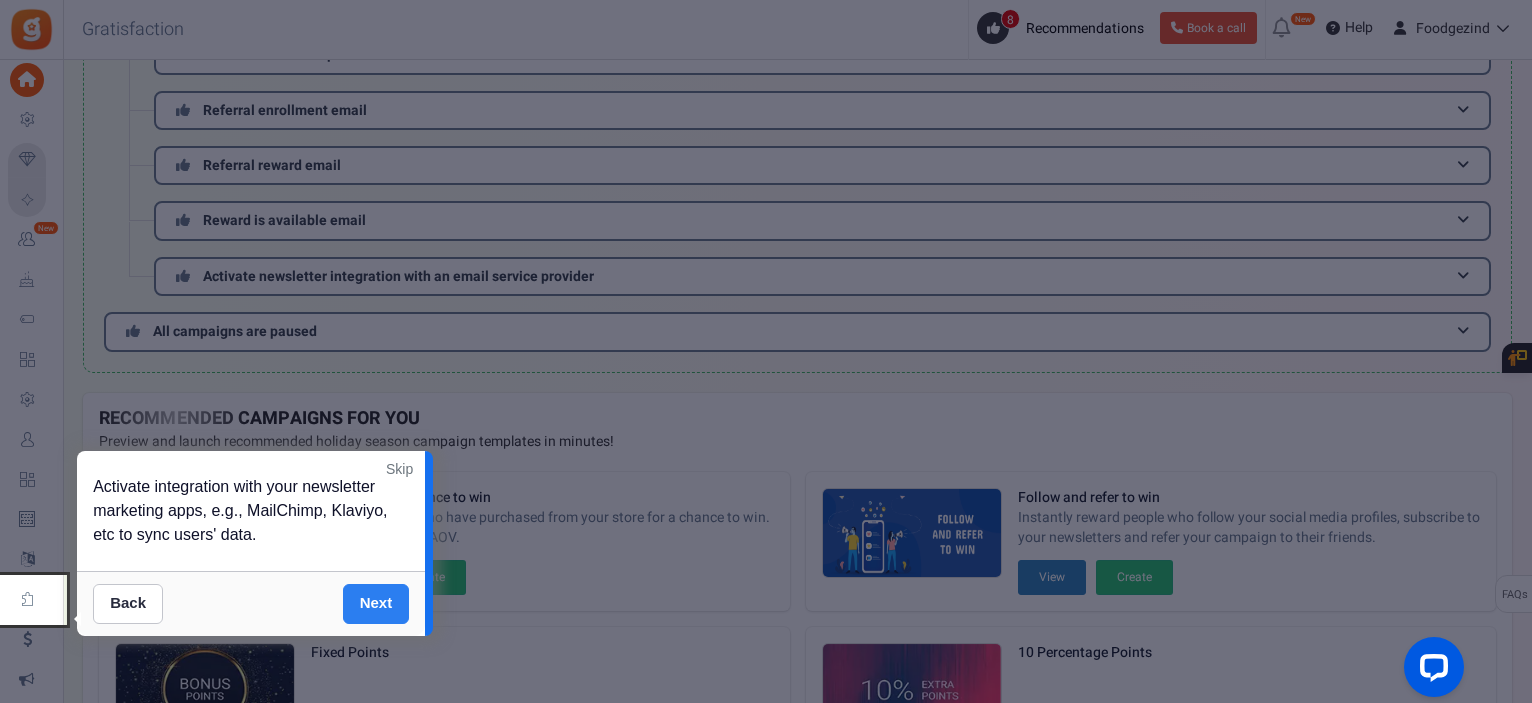 click on "Next" at bounding box center [376, 604] 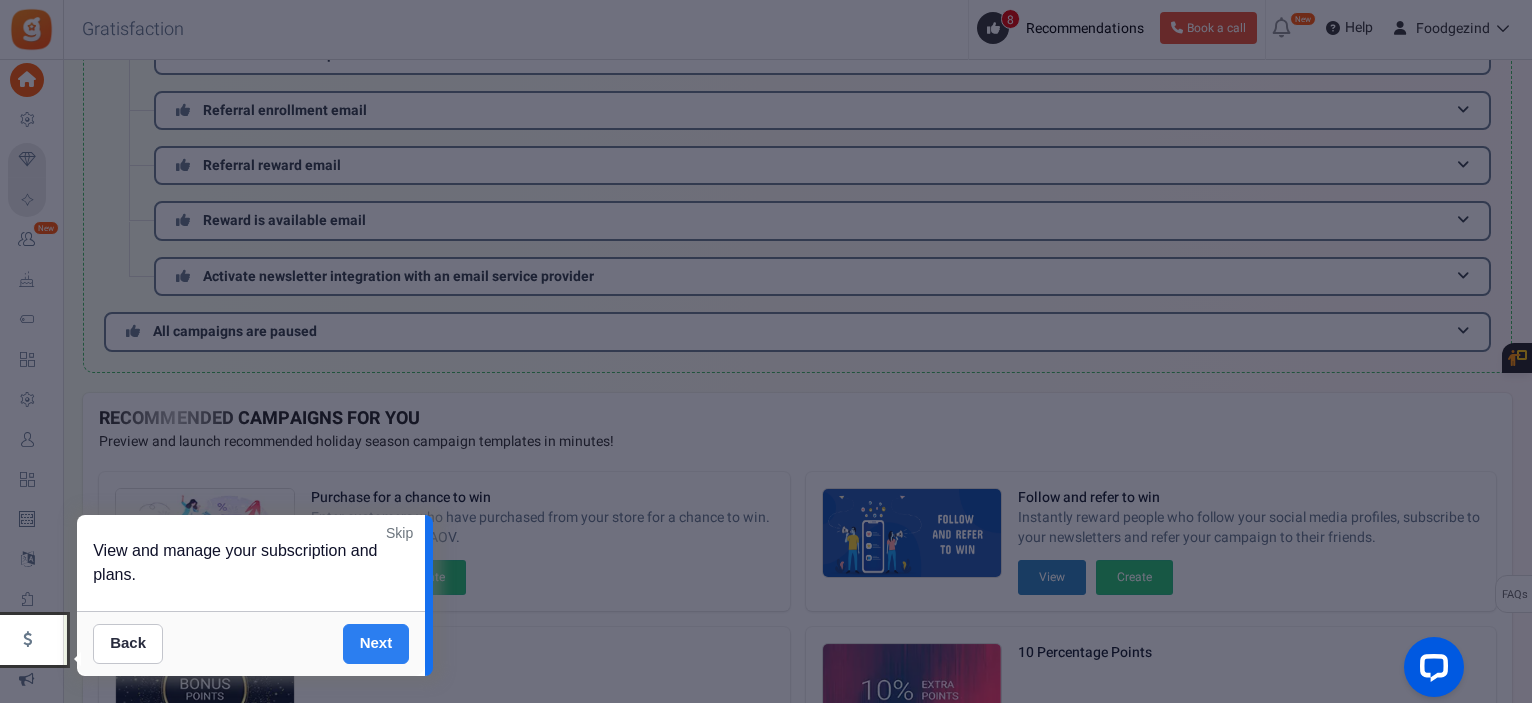 scroll, scrollTop: 700, scrollLeft: 0, axis: vertical 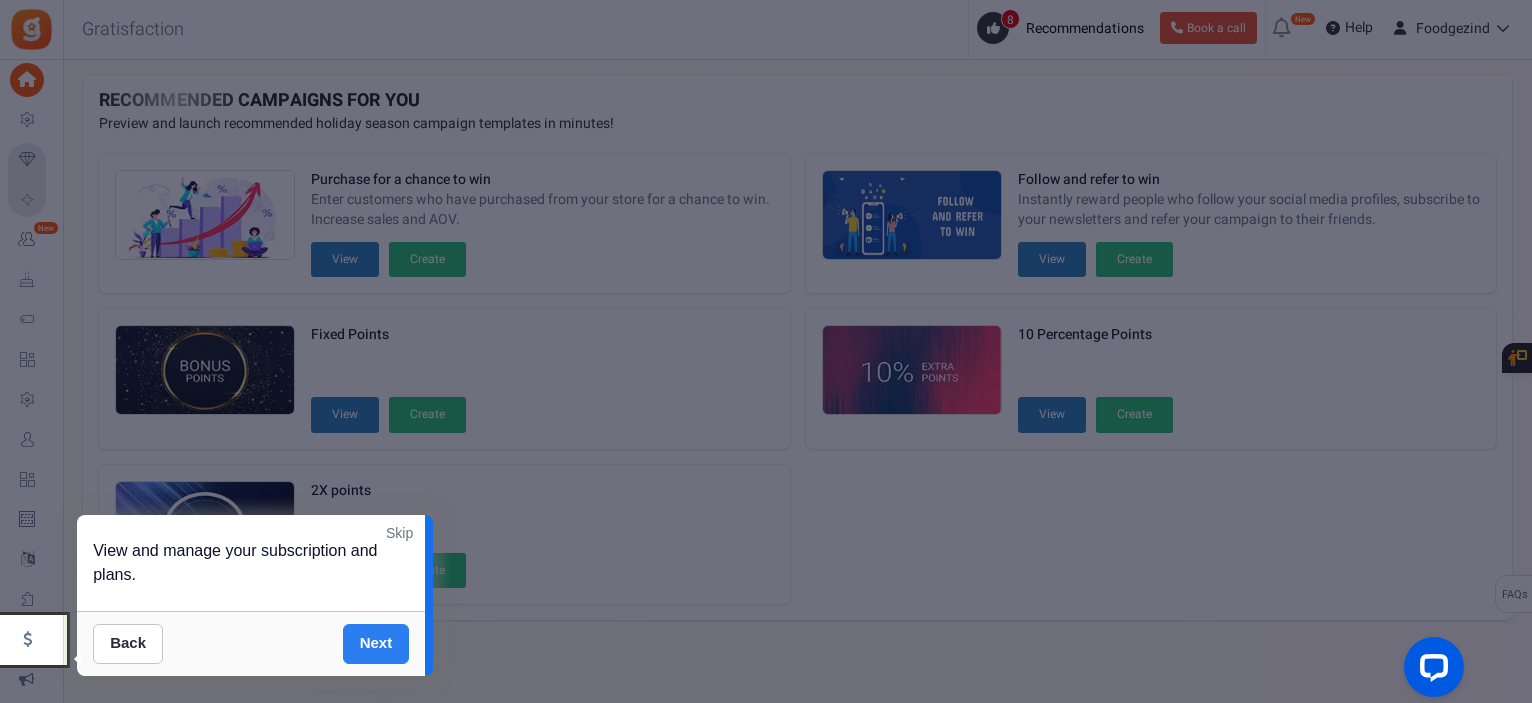 click on "Next" at bounding box center (376, 644) 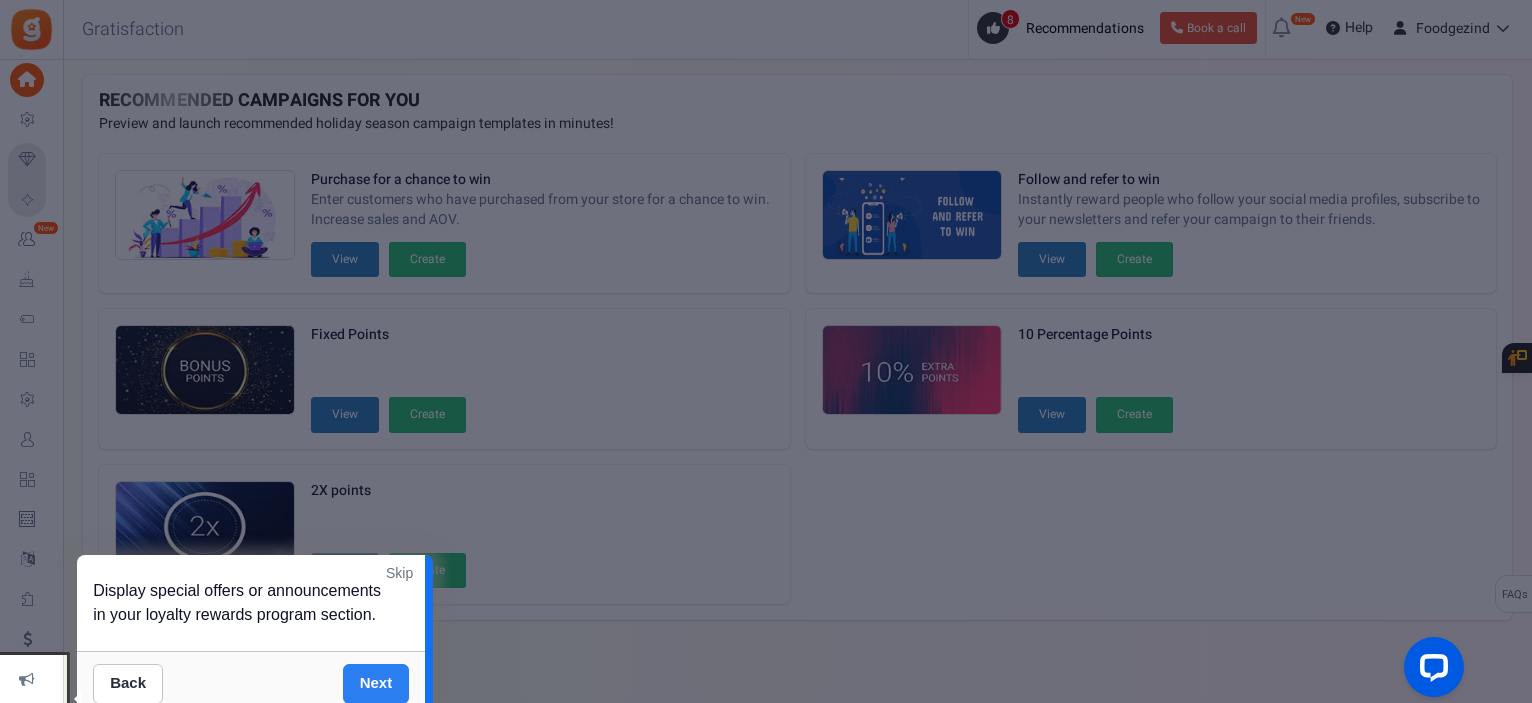 scroll, scrollTop: 707, scrollLeft: 0, axis: vertical 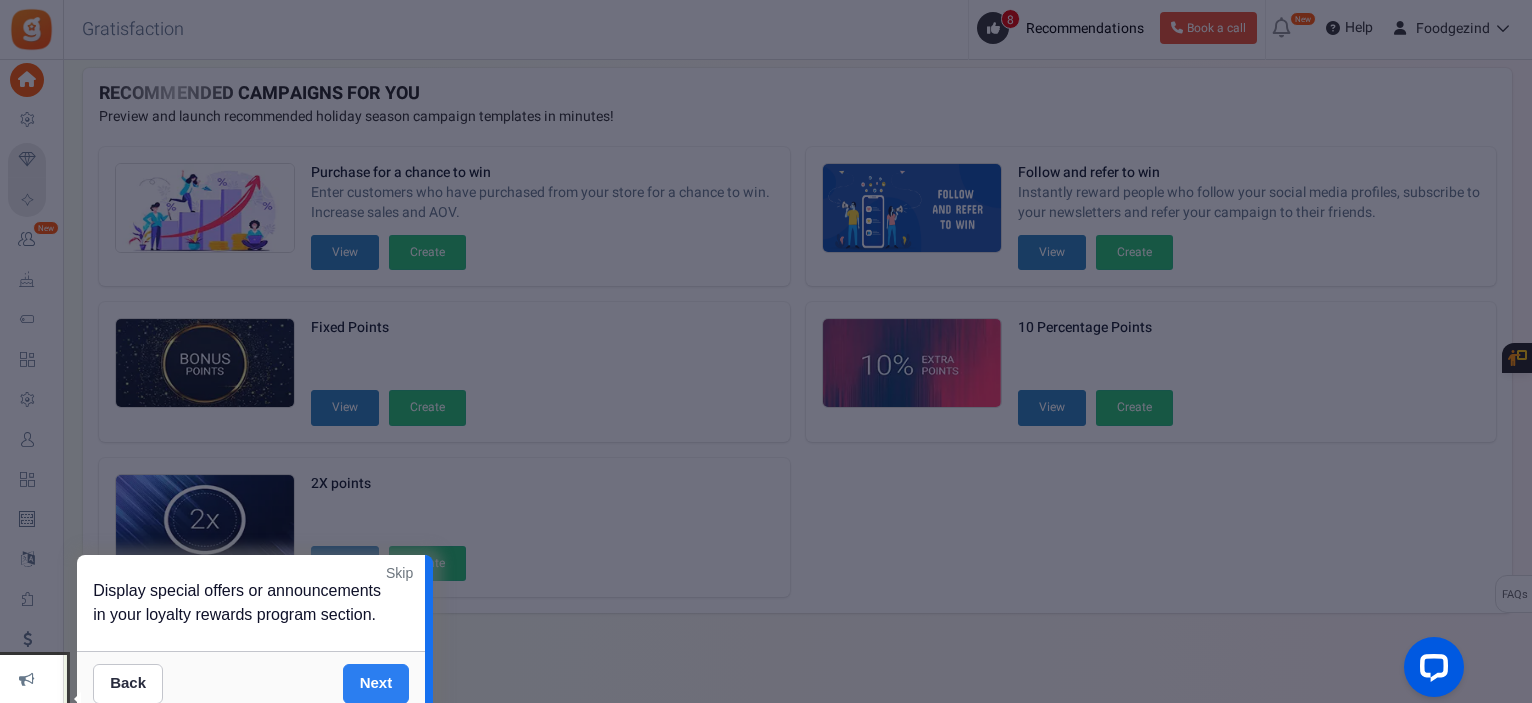 click on "Next" at bounding box center [376, 684] 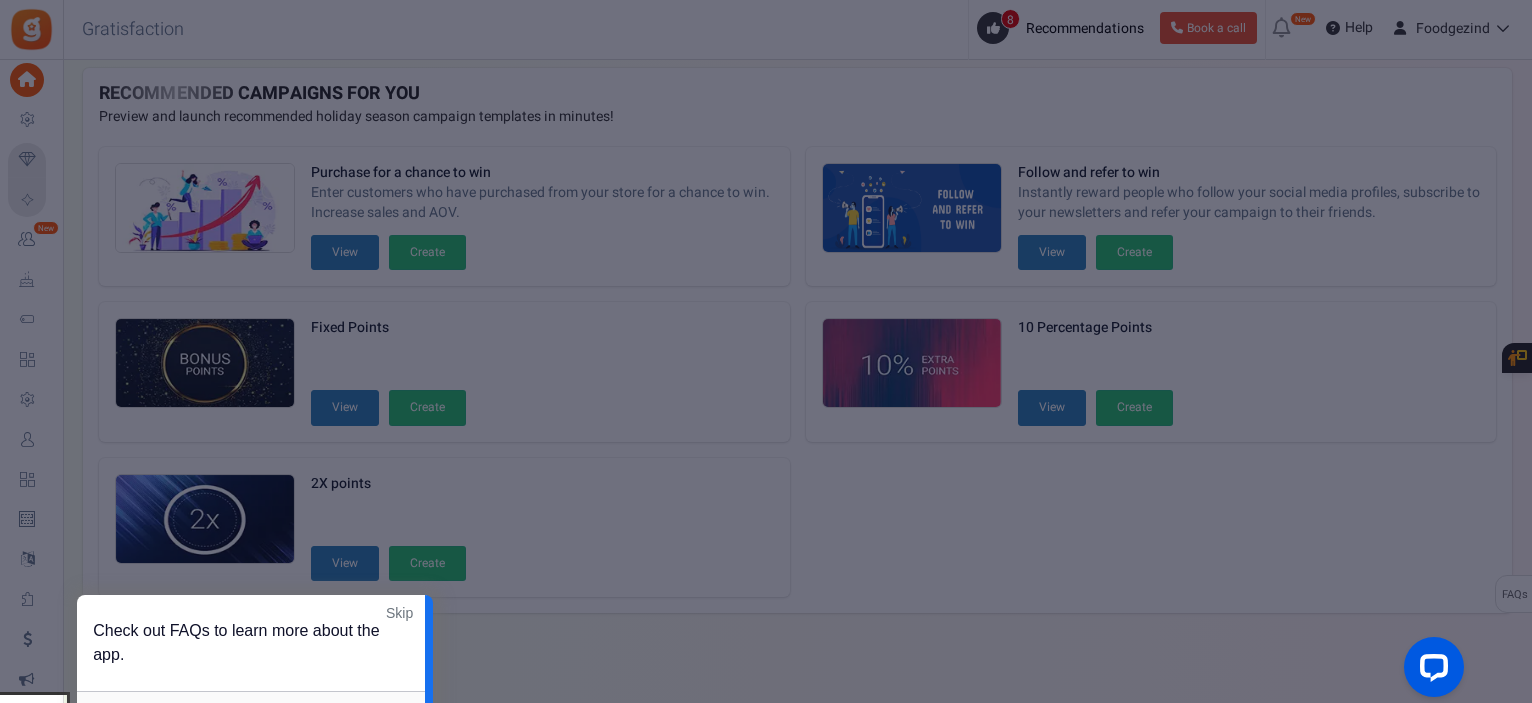 click on "Skip" at bounding box center (399, 613) 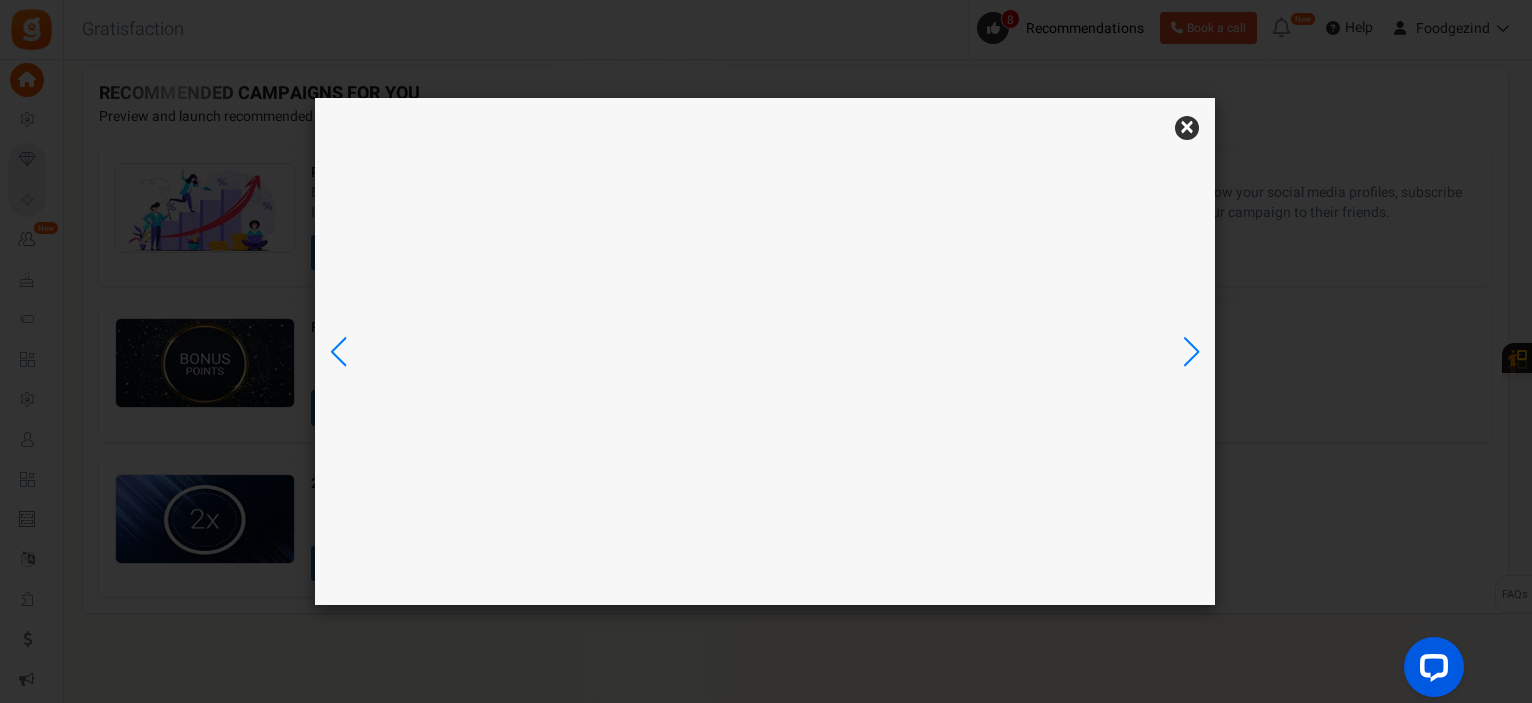 scroll, scrollTop: 0, scrollLeft: 0, axis: both 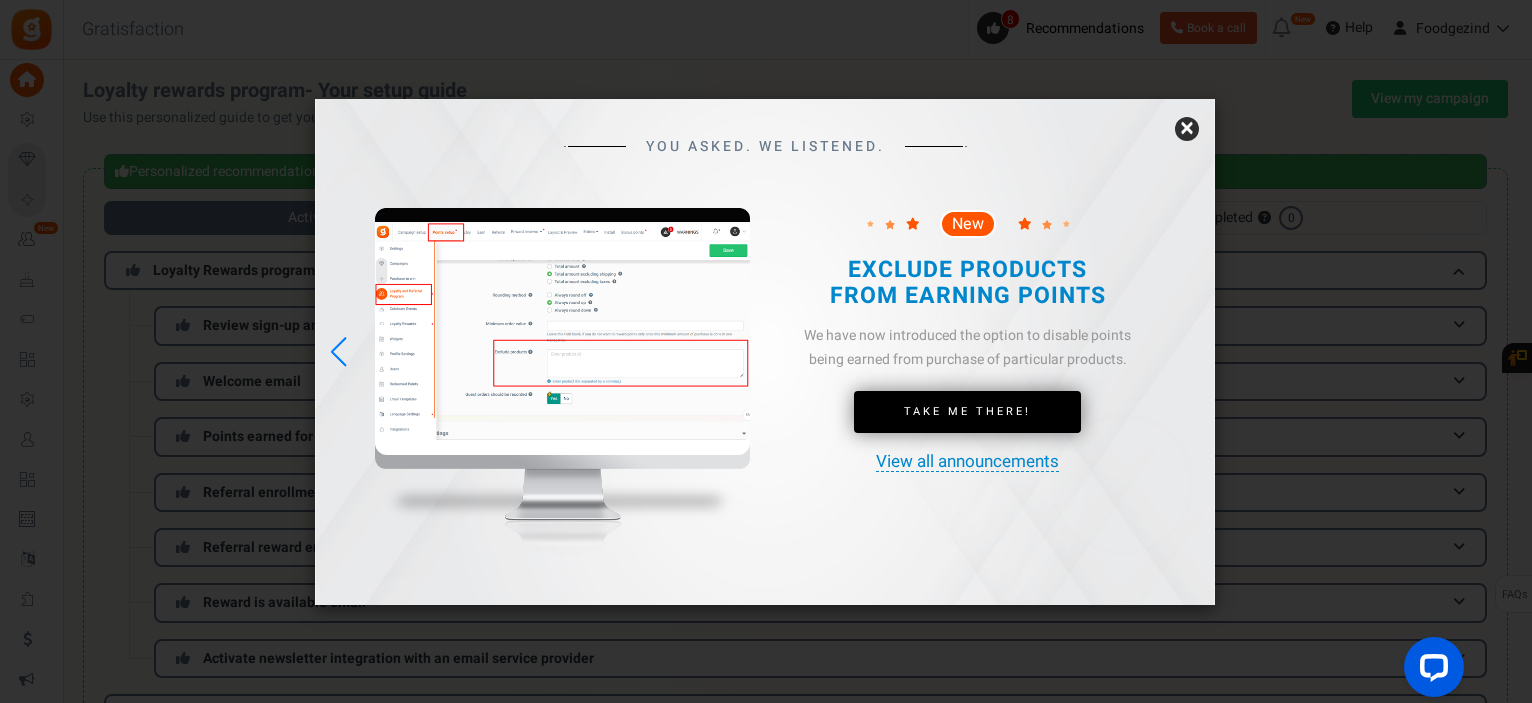 click on "×" at bounding box center (1187, 129) 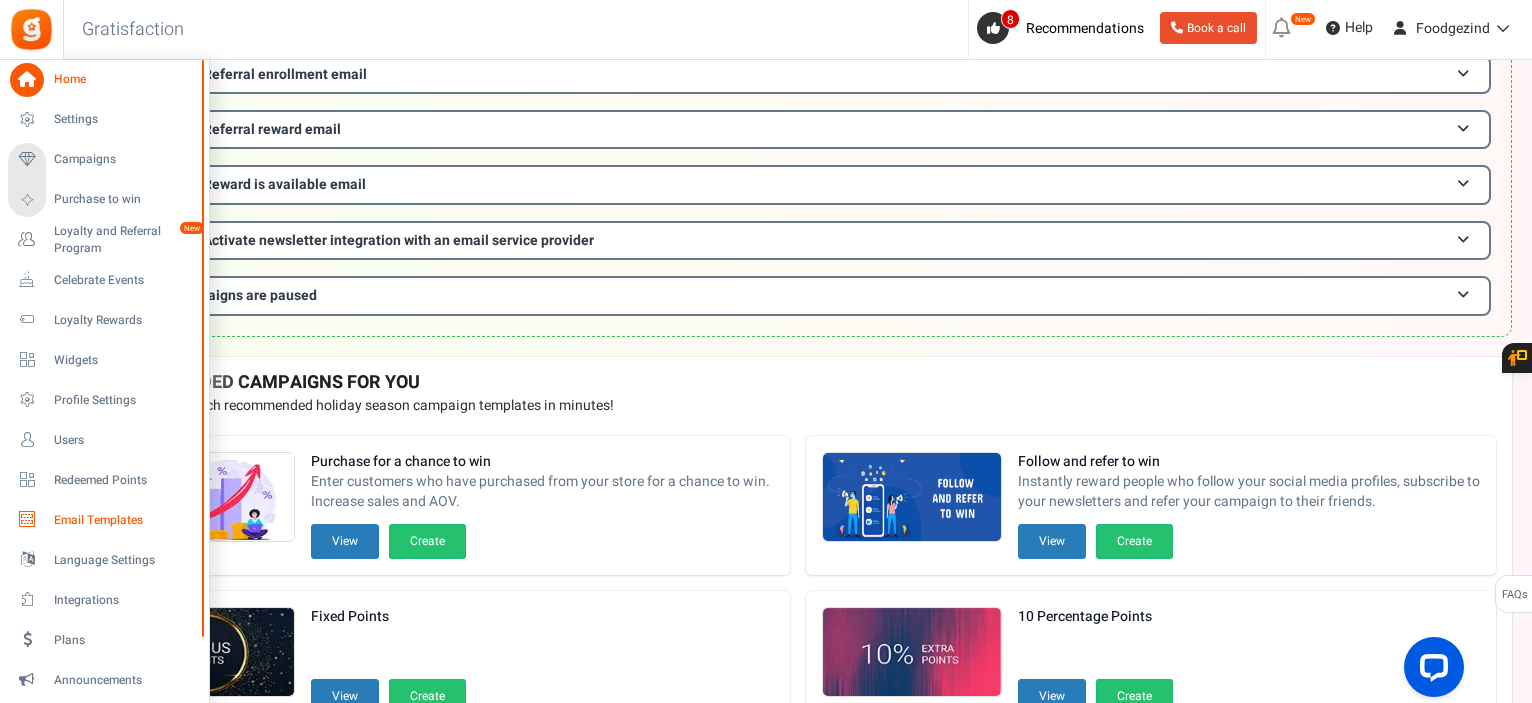 scroll, scrollTop: 415, scrollLeft: 0, axis: vertical 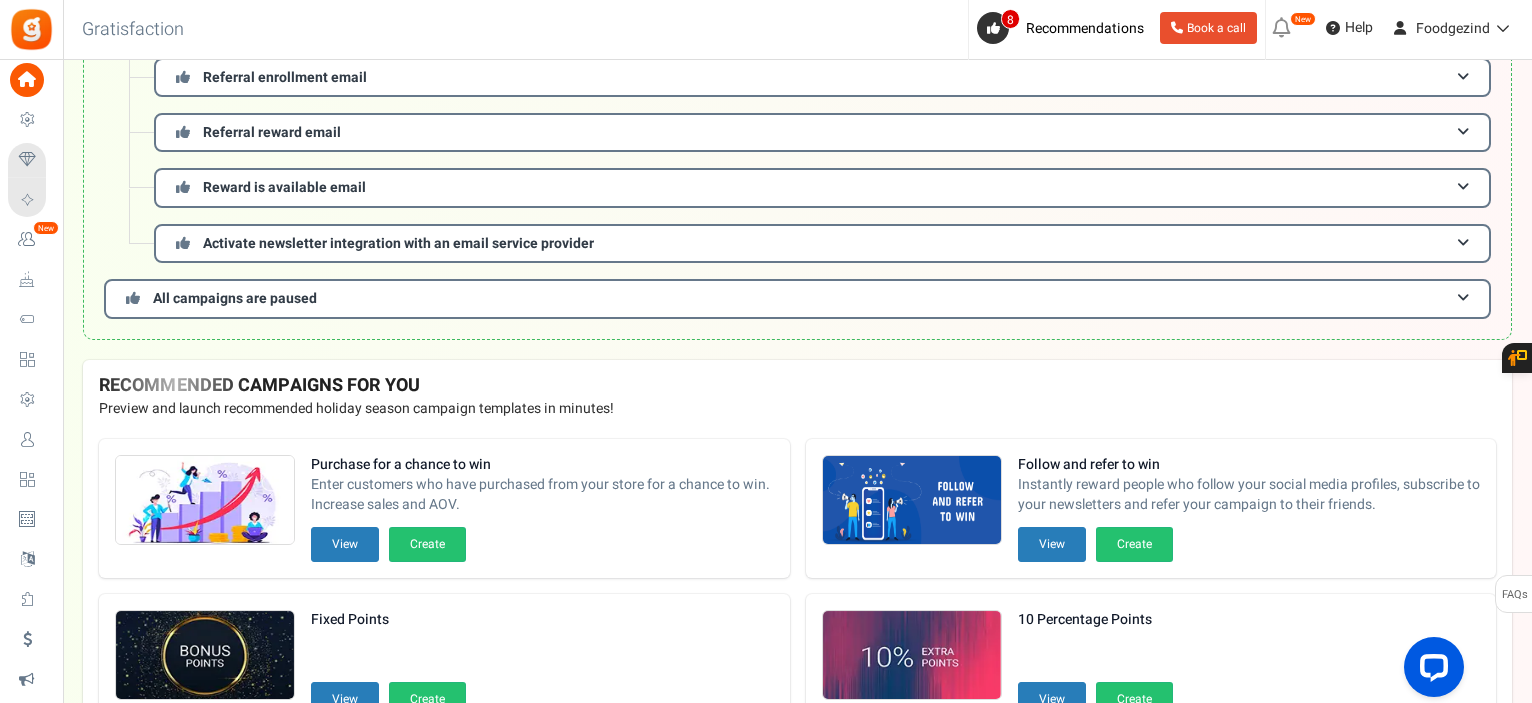 click on "Back to Home
Back to program setup
Gratisfaction
0
WARNING
8
Recommendations
Book a call
New
[New!] Pay with points:
Now showing a sign up prompt on your site that is sure to increase sign ups and sales. Also released enhanced settings. Take me there
[Enhanced]
Added more coupon attributes to restrict coupon usage.   Help" at bounding box center [796, 30] 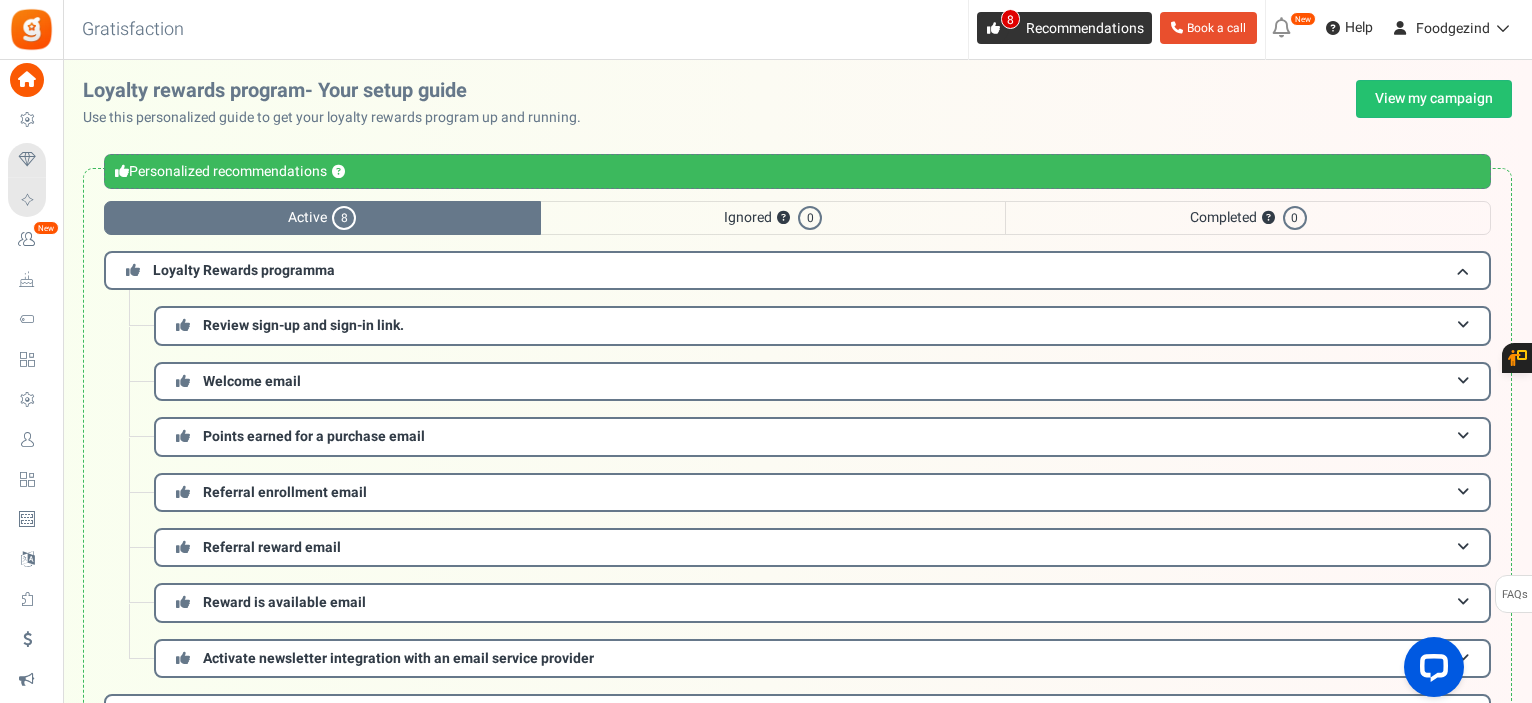 click on "8" at bounding box center (993, 28) 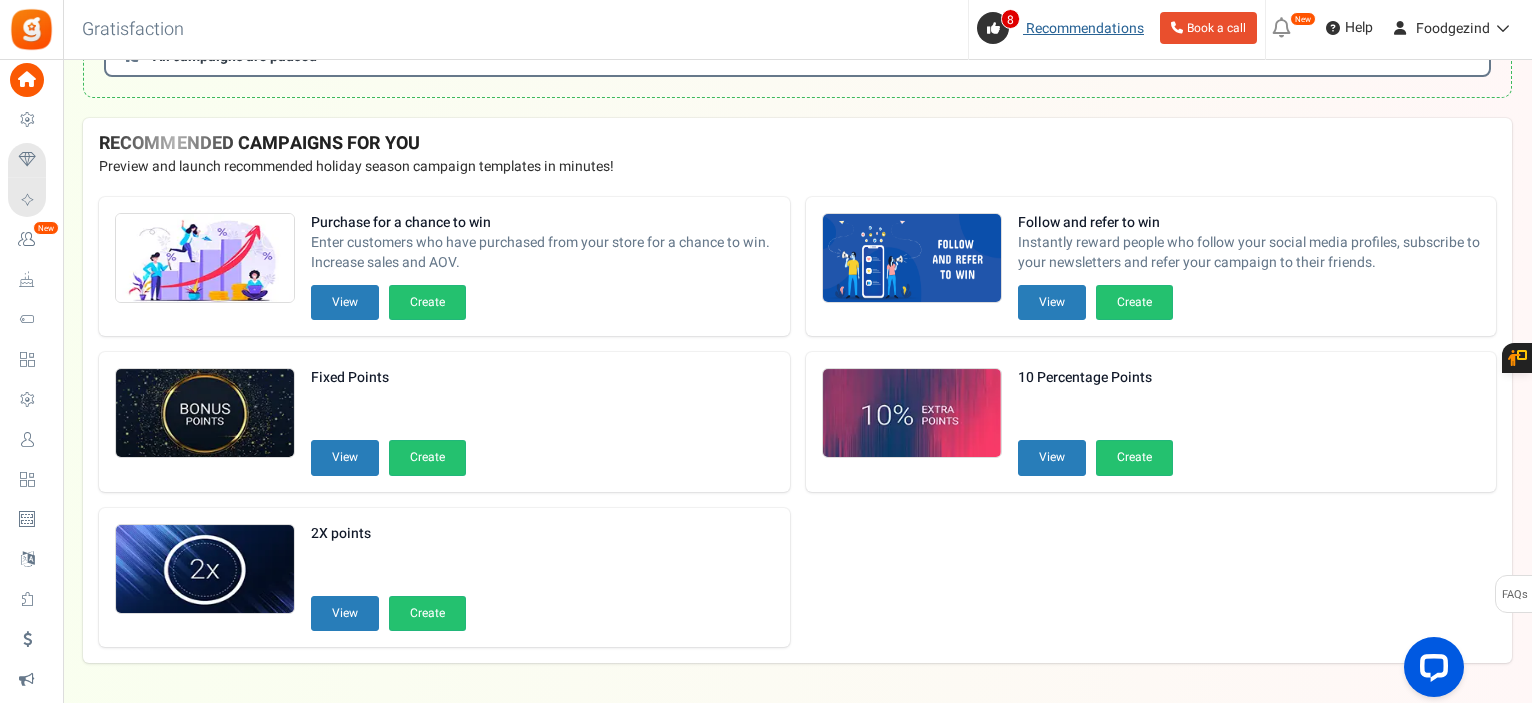 scroll, scrollTop: 707, scrollLeft: 0, axis: vertical 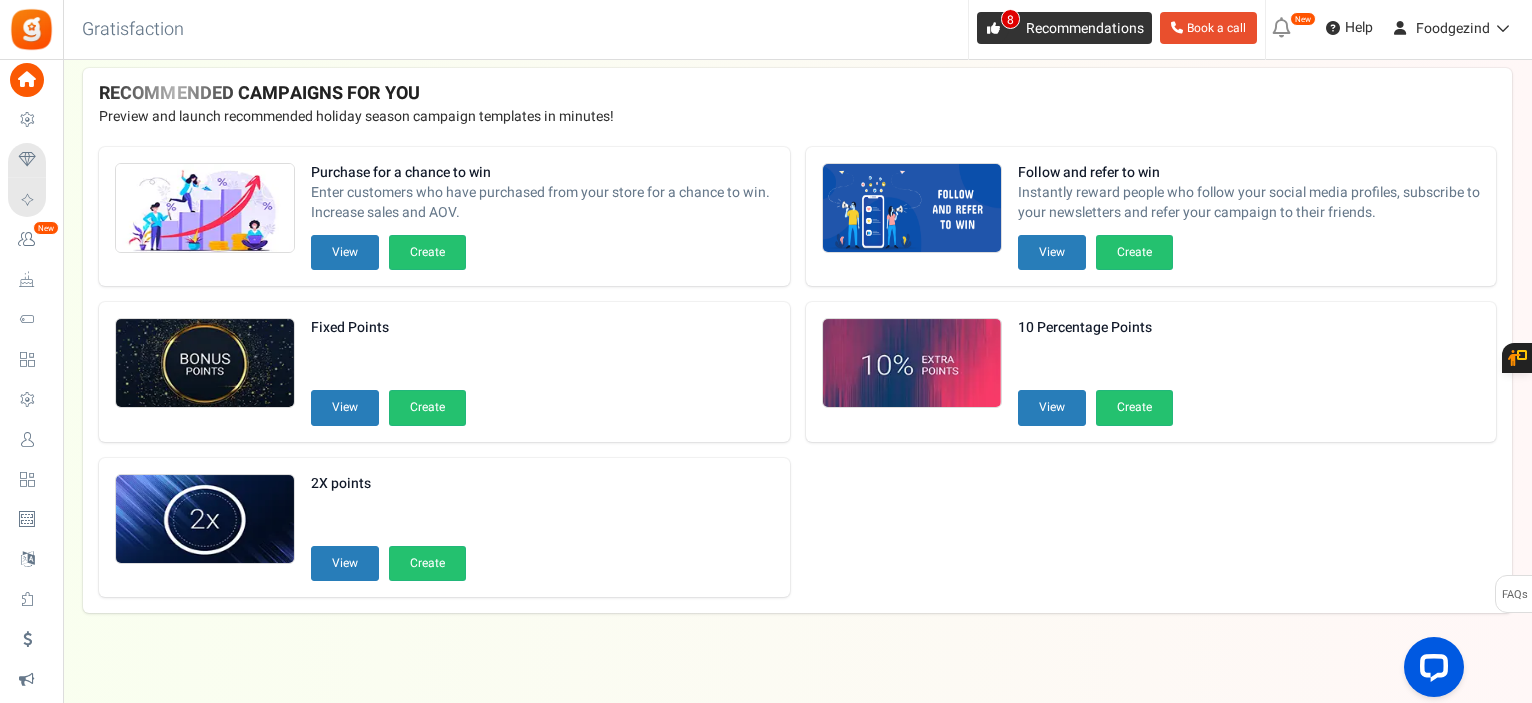 click on "Recommendations" at bounding box center [1085, 28] 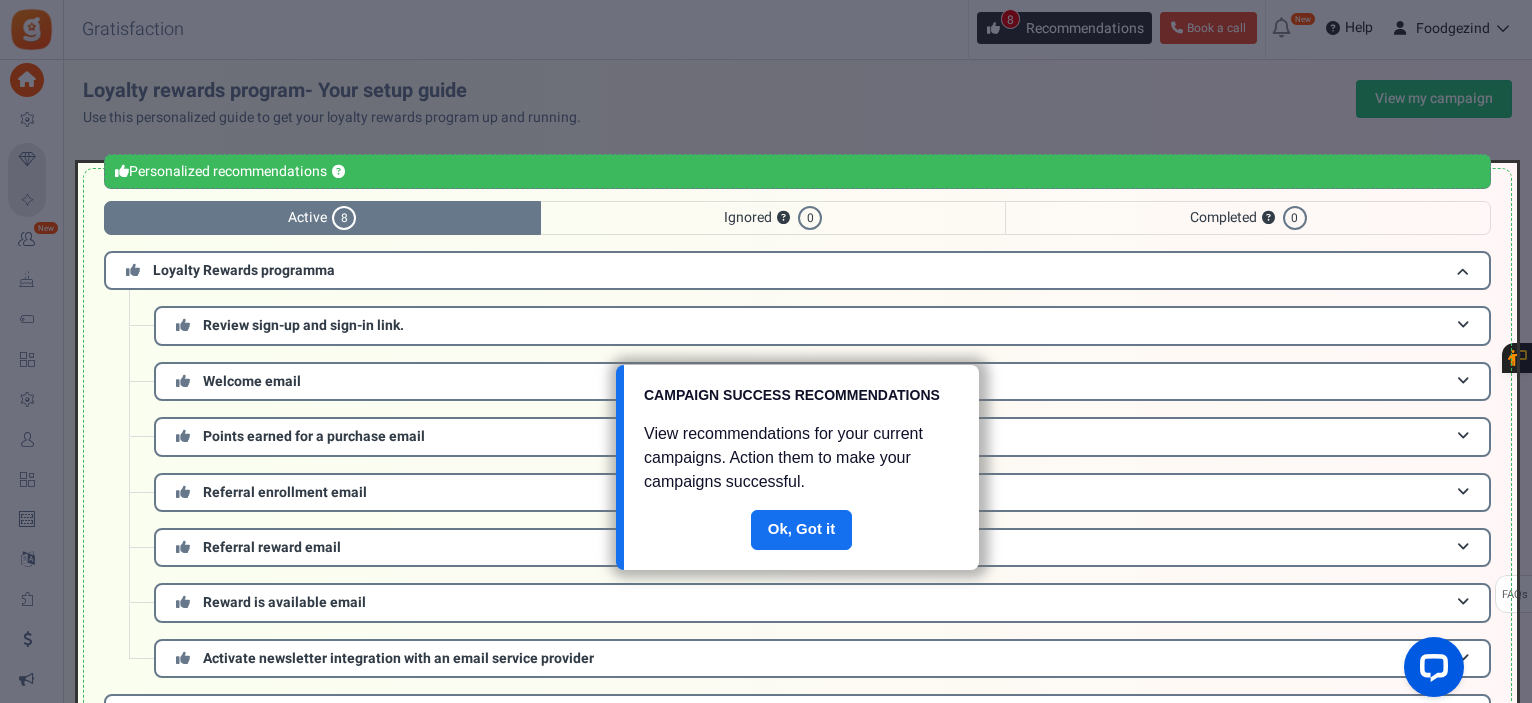scroll, scrollTop: 136, scrollLeft: 0, axis: vertical 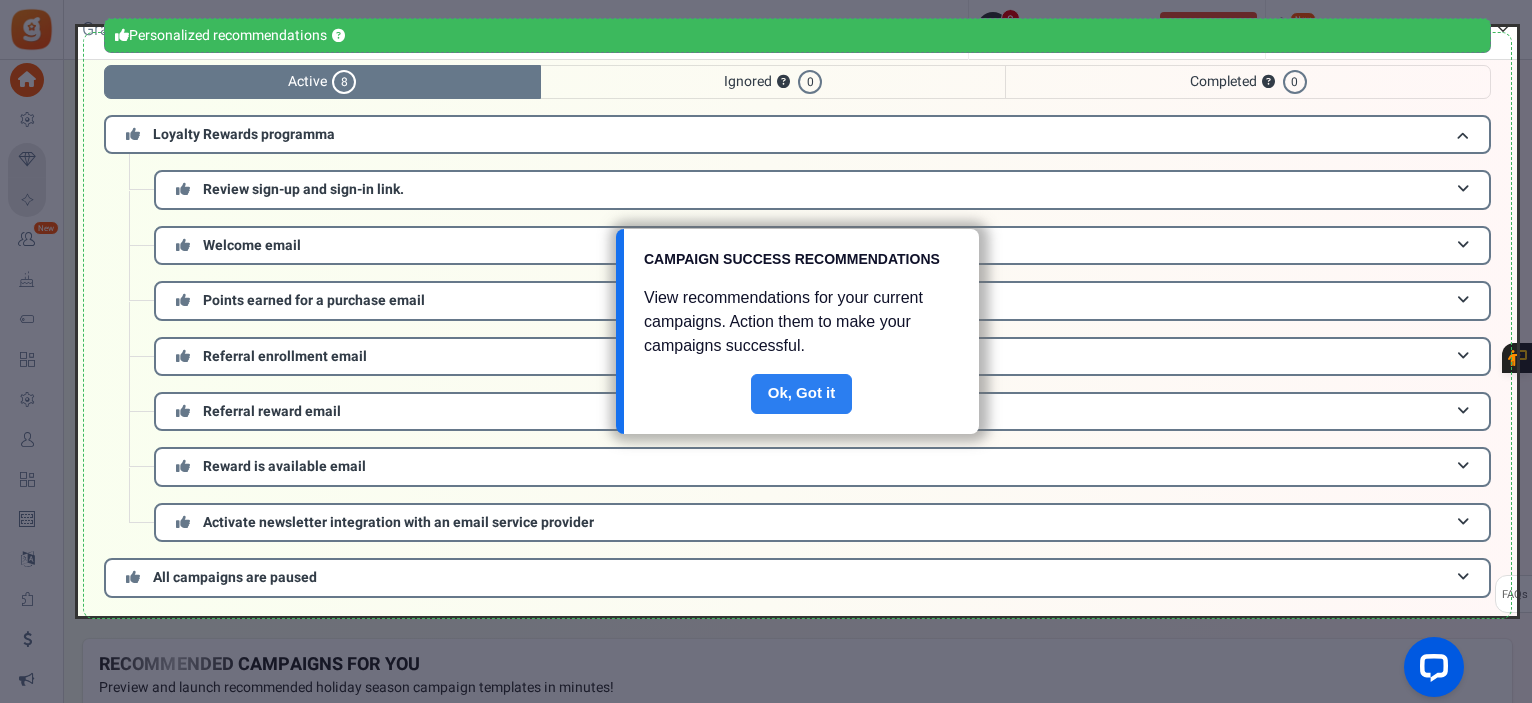 click on "Done" at bounding box center (802, 394) 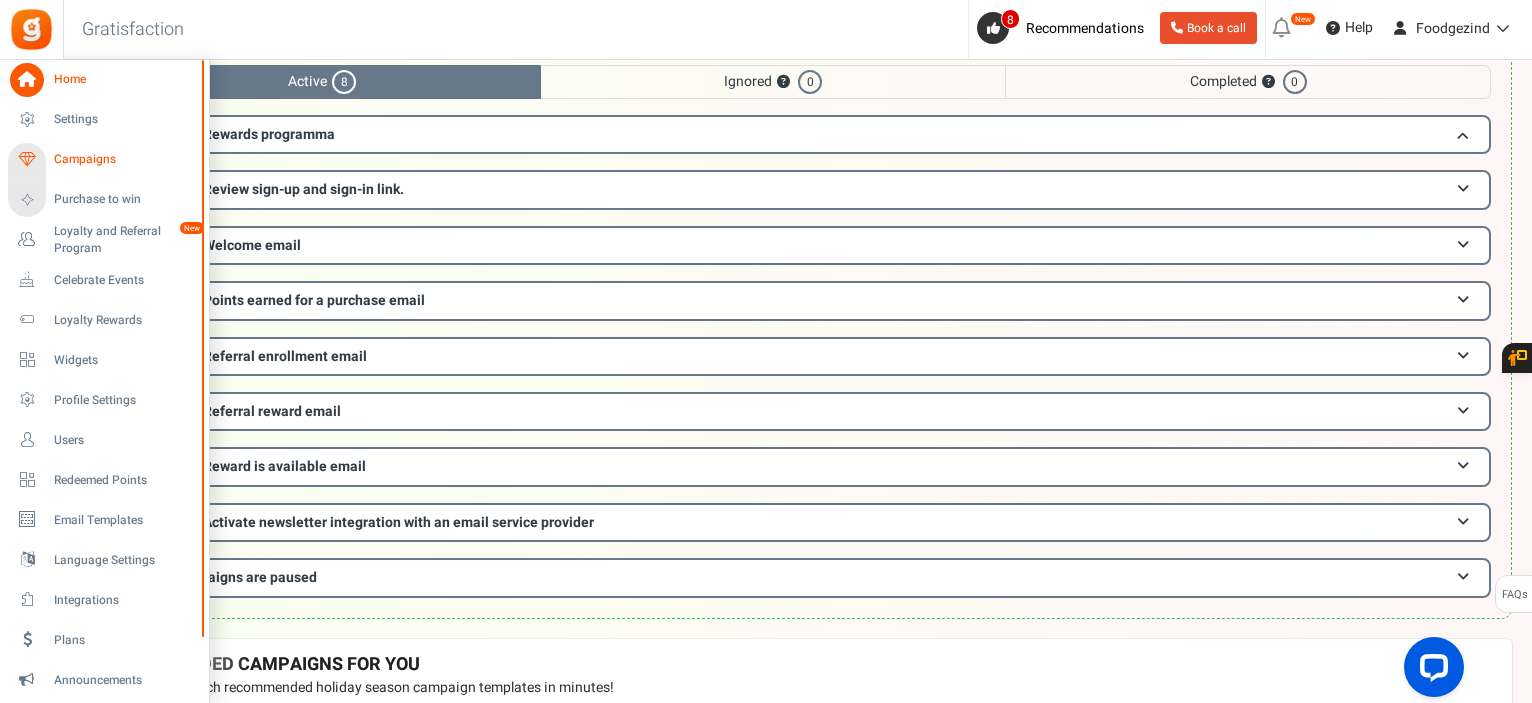 click on "Campaigns" at bounding box center (124, 159) 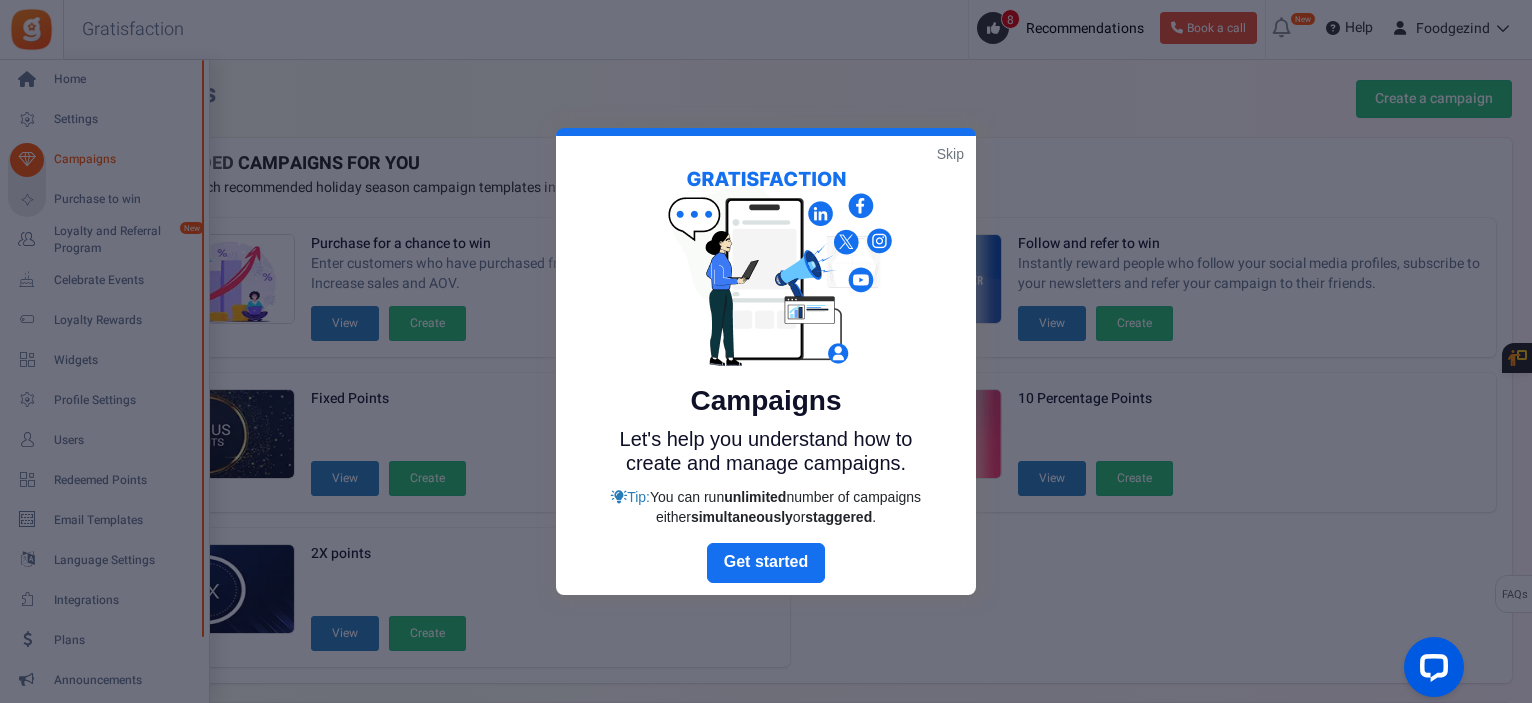 scroll, scrollTop: 434, scrollLeft: 0, axis: vertical 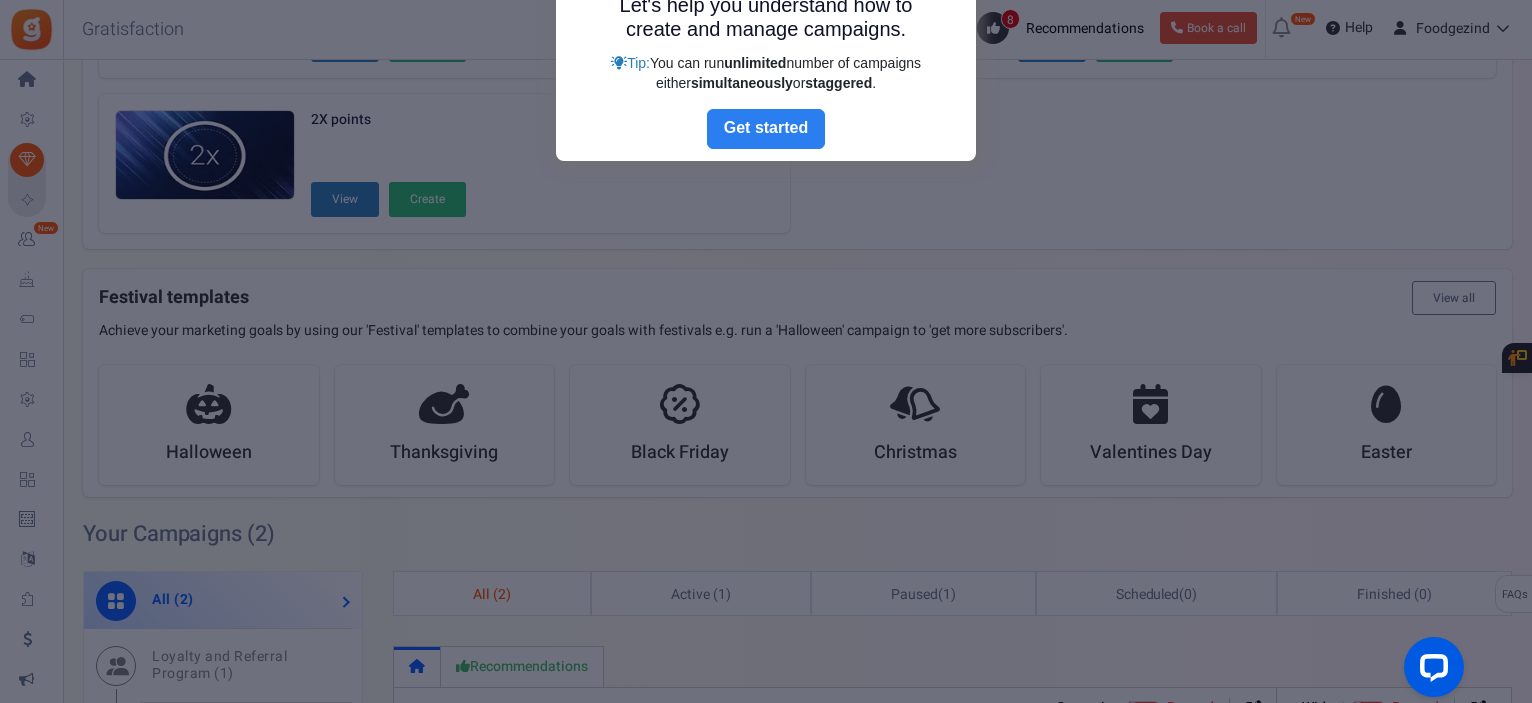 click on "Next" at bounding box center [766, 129] 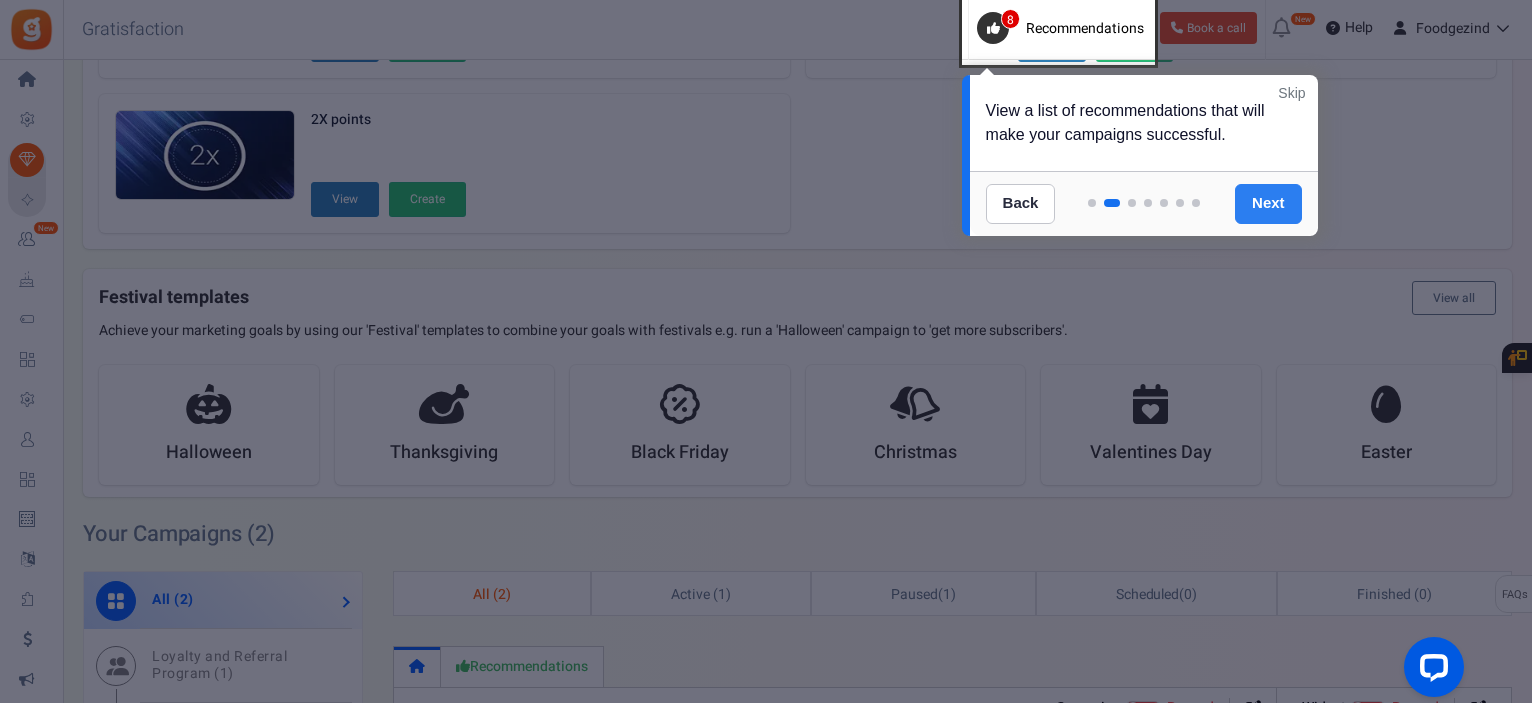 click on "Next" at bounding box center (1268, 204) 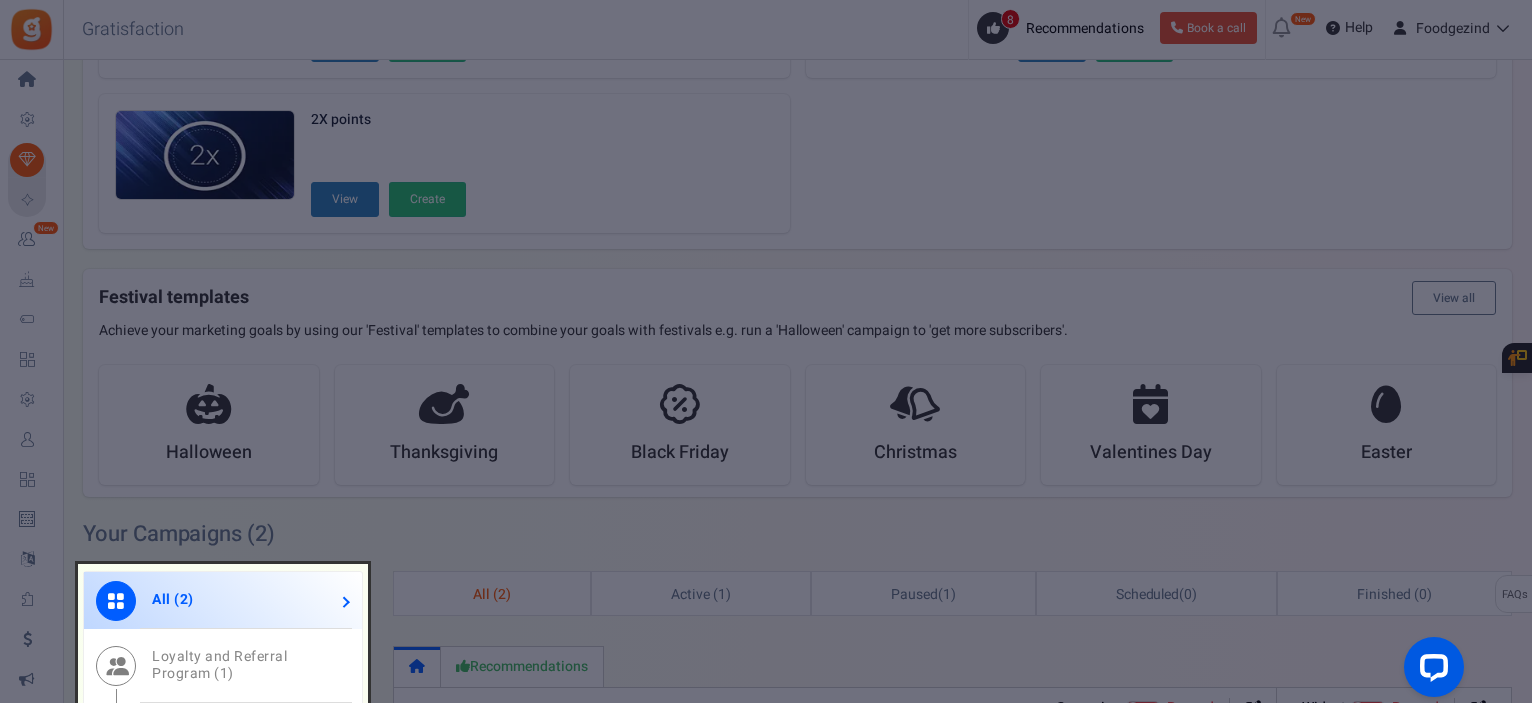 scroll, scrollTop: 945, scrollLeft: 0, axis: vertical 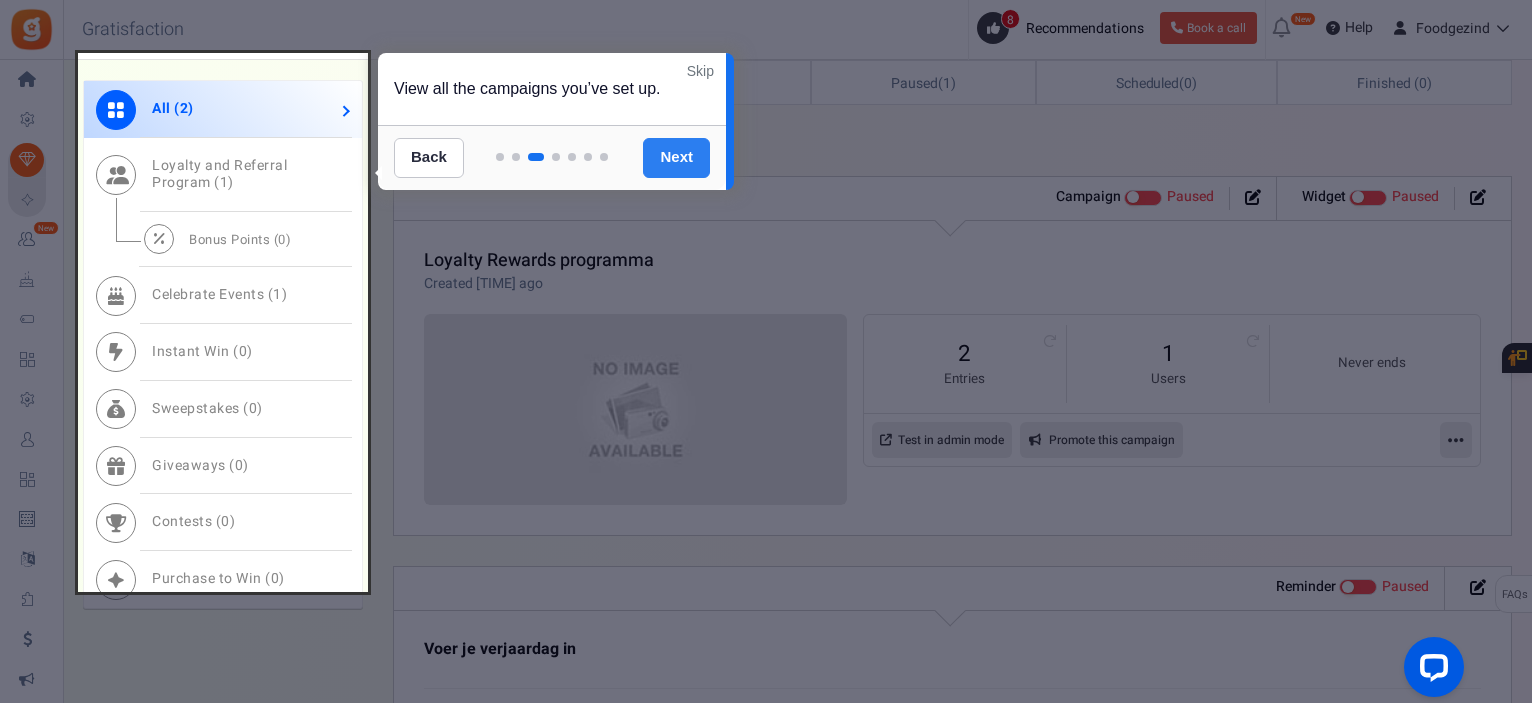 click on "Next" at bounding box center (676, 158) 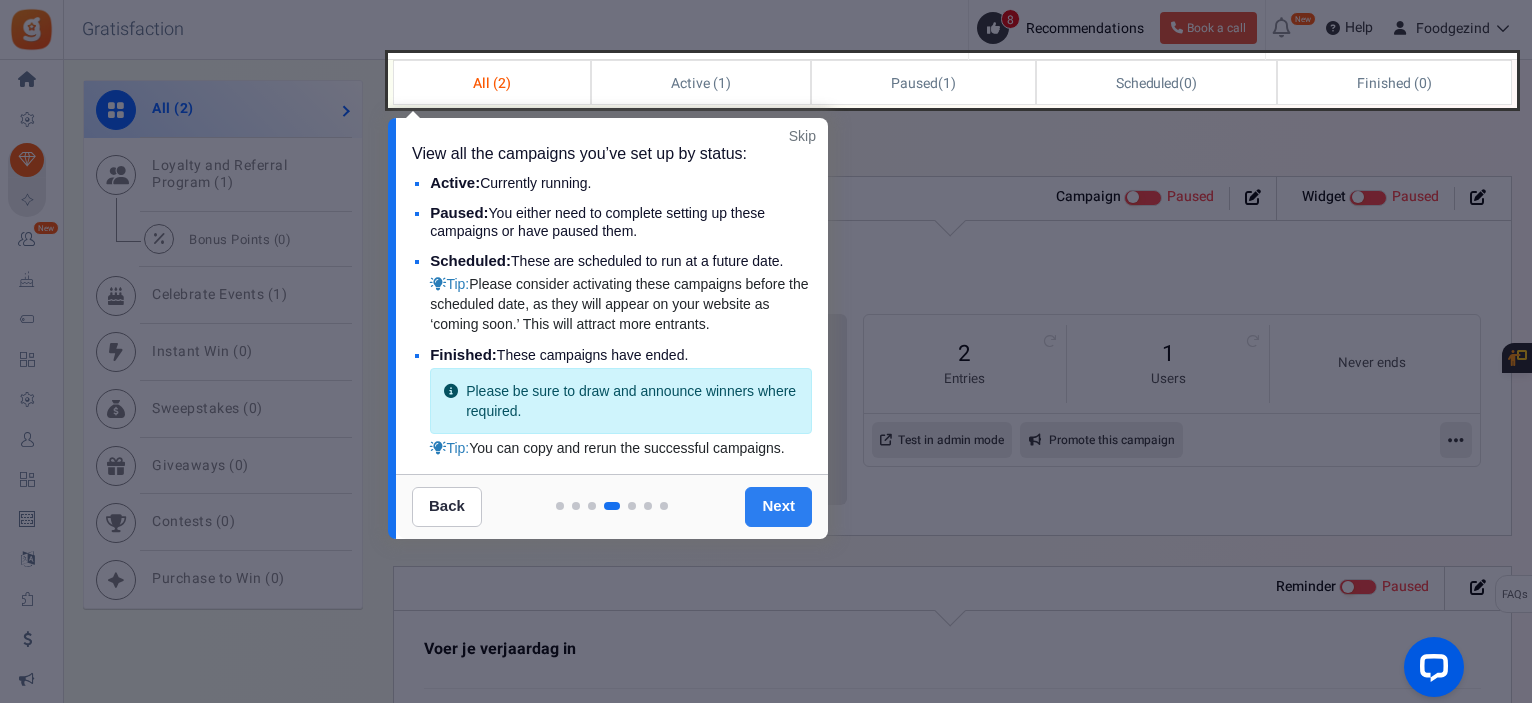 click on "Next" at bounding box center [778, 507] 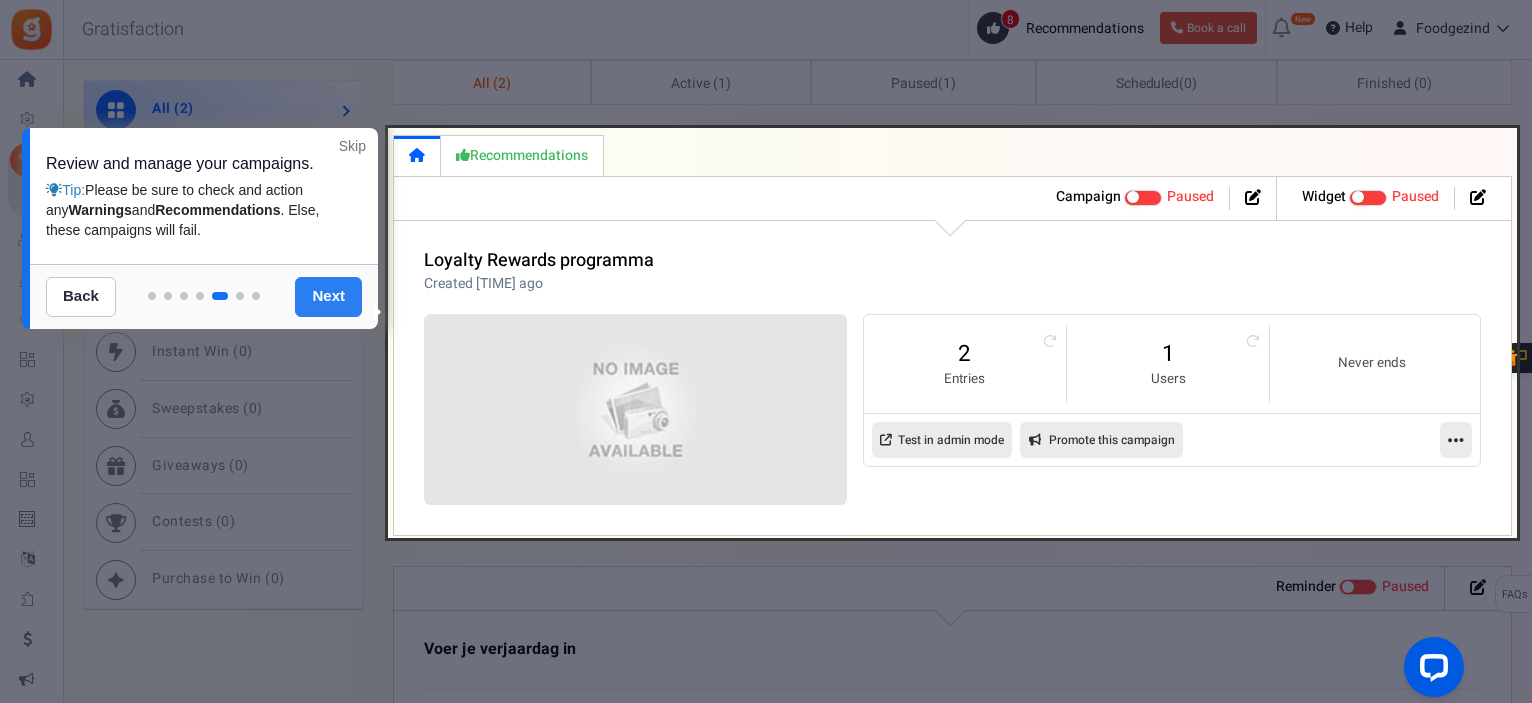 click on "Next" at bounding box center (328, 297) 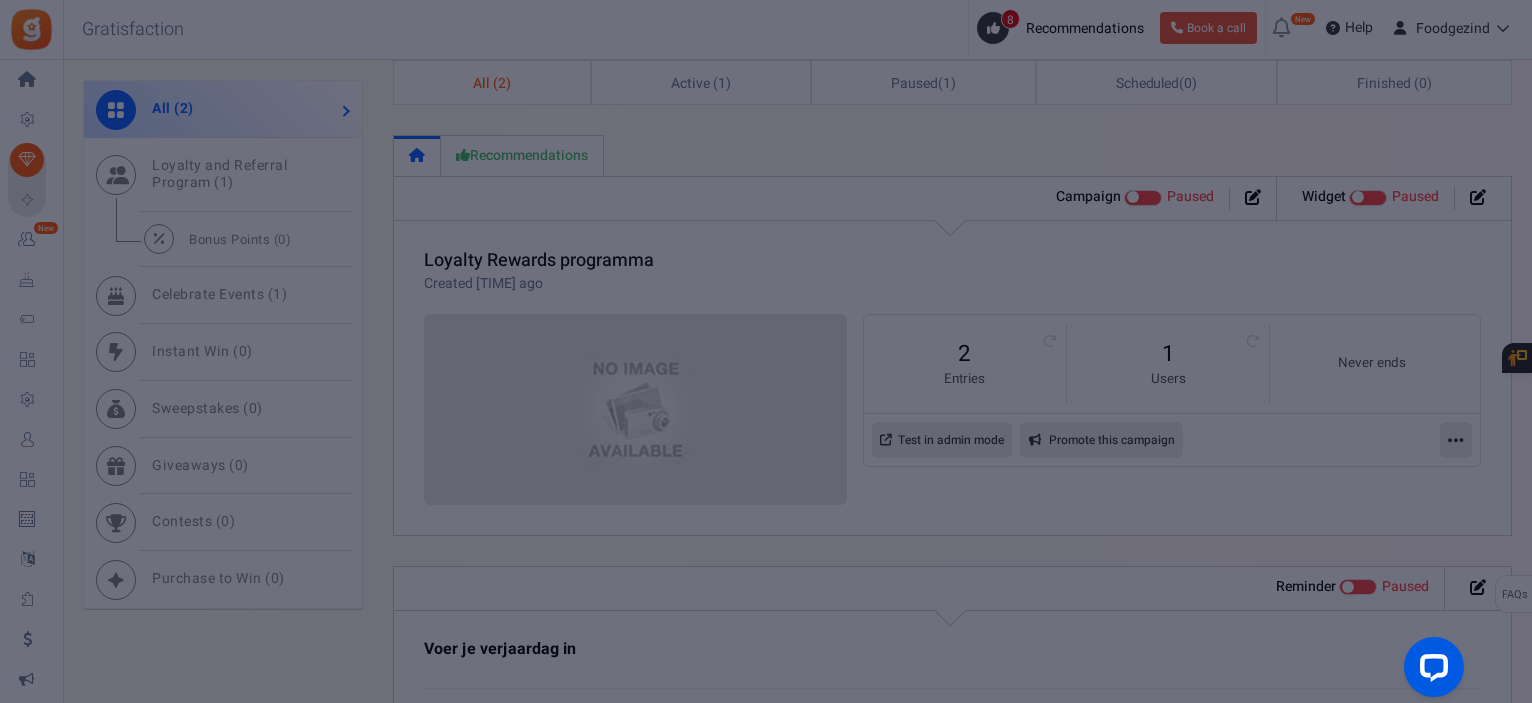 scroll, scrollTop: 60, scrollLeft: 0, axis: vertical 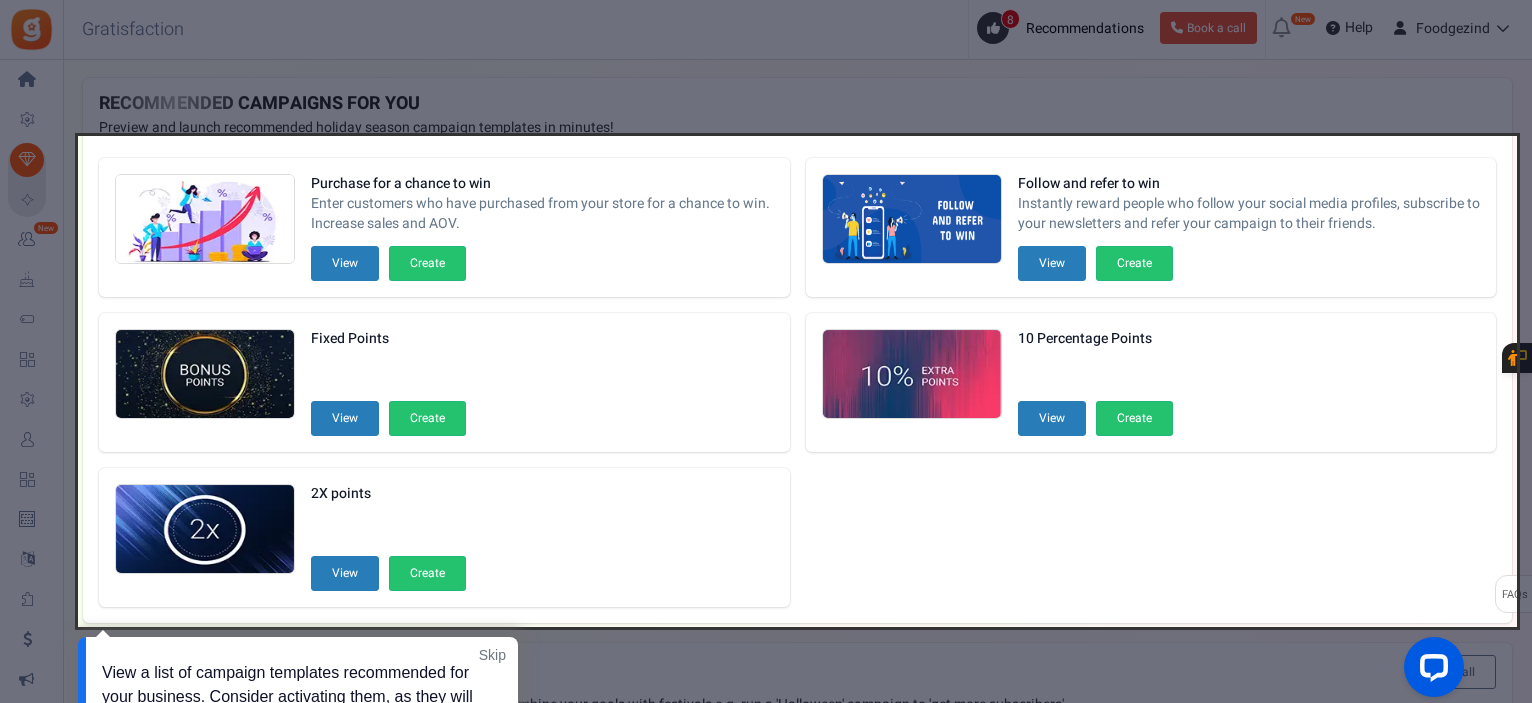 click at bounding box center [766, 351] 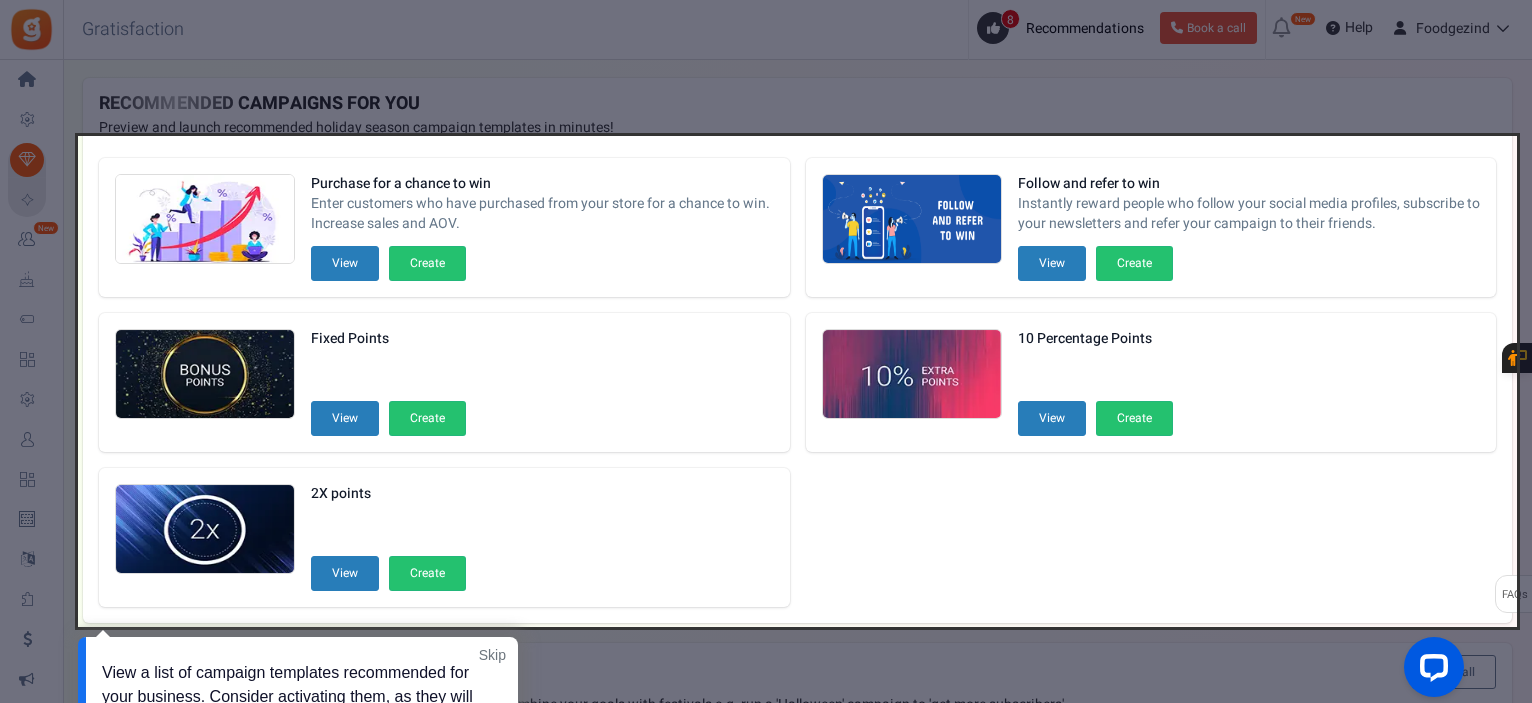 click at bounding box center (766, 351) 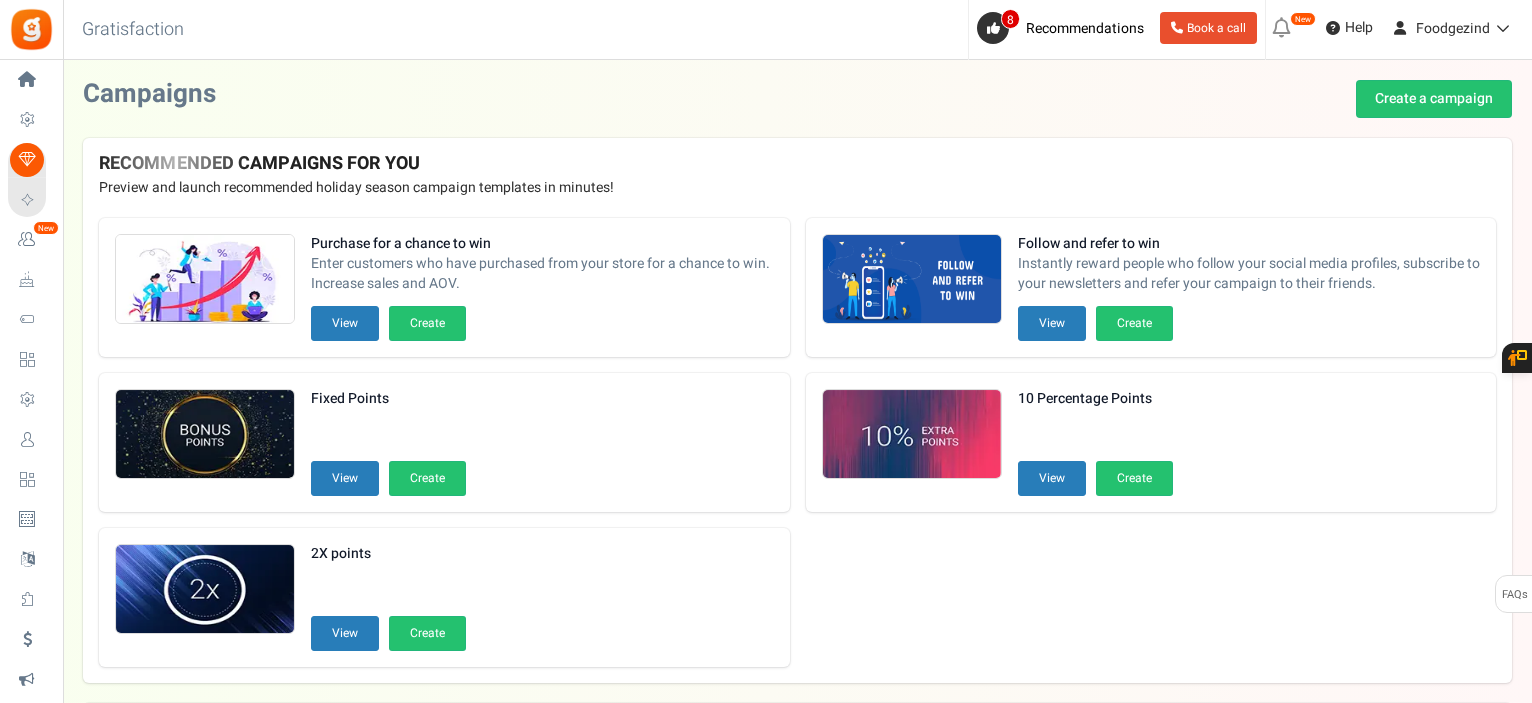 scroll, scrollTop: 60, scrollLeft: 0, axis: vertical 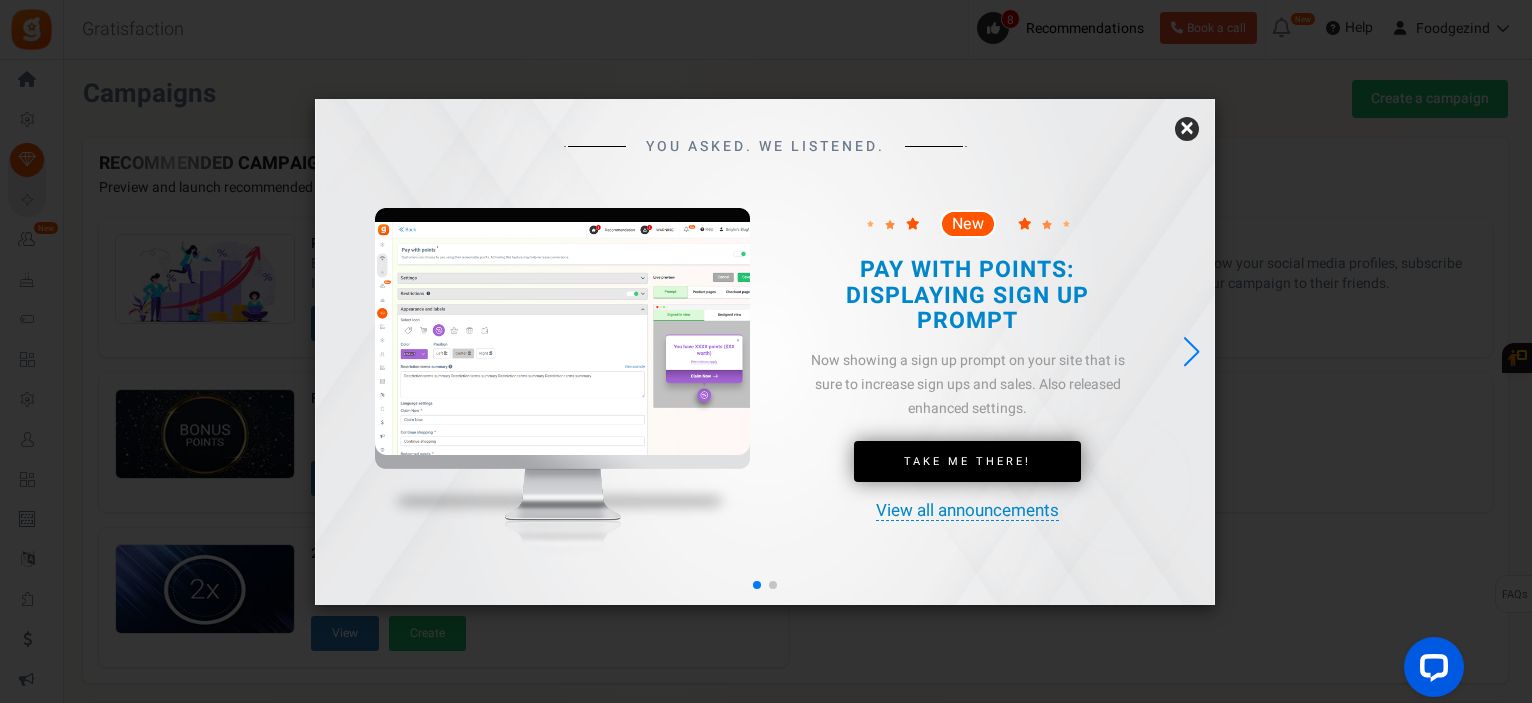 click on "×" at bounding box center [1187, 129] 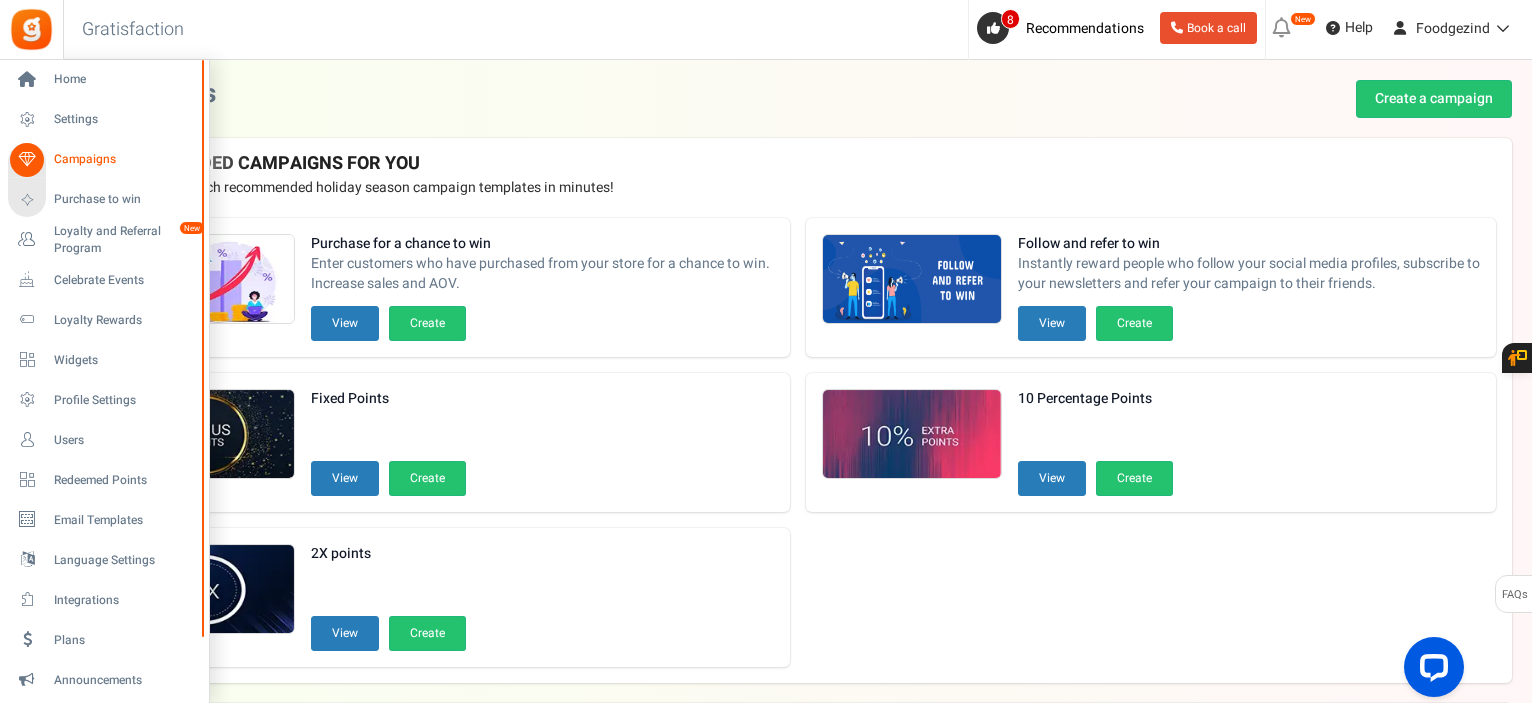 click on "Campaigns" at bounding box center (124, 159) 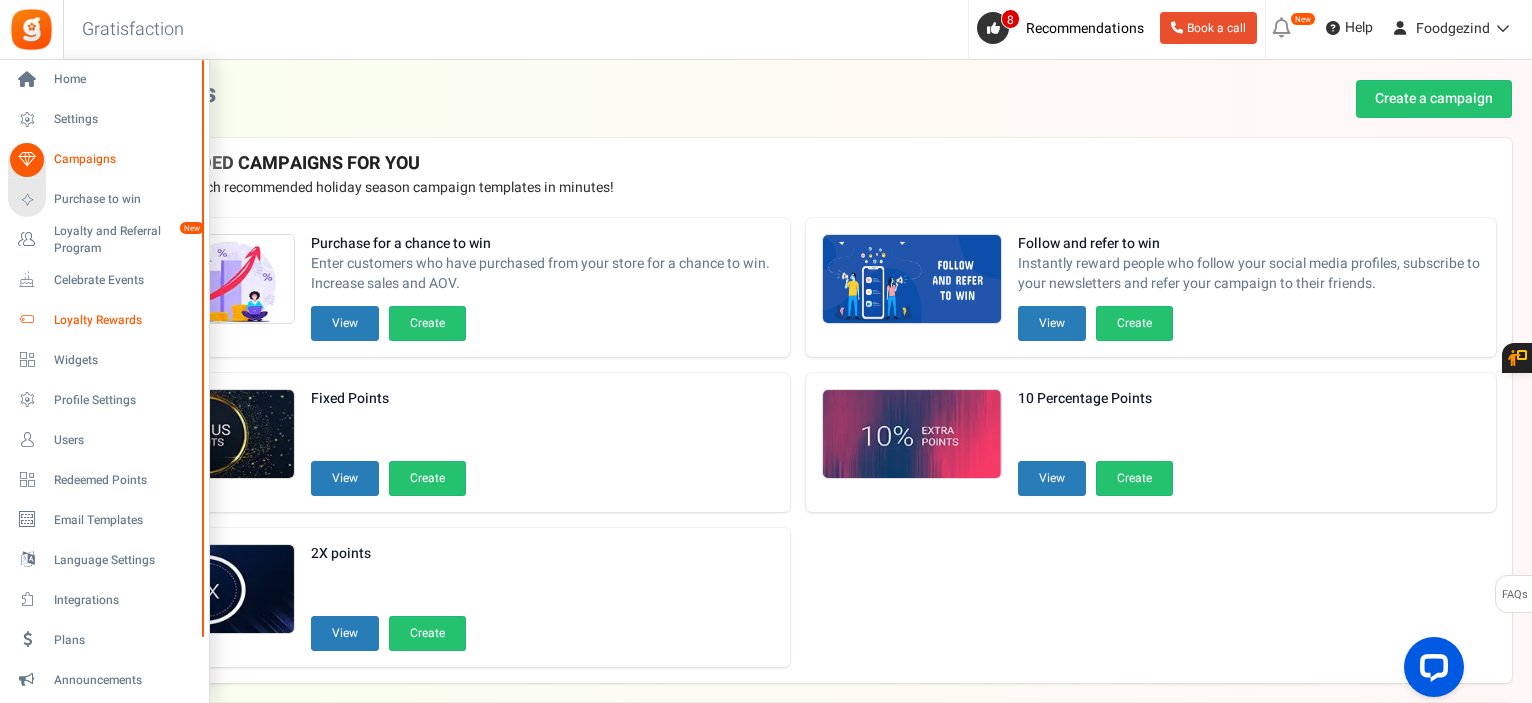 click on "Loyalty Rewards" at bounding box center [124, 320] 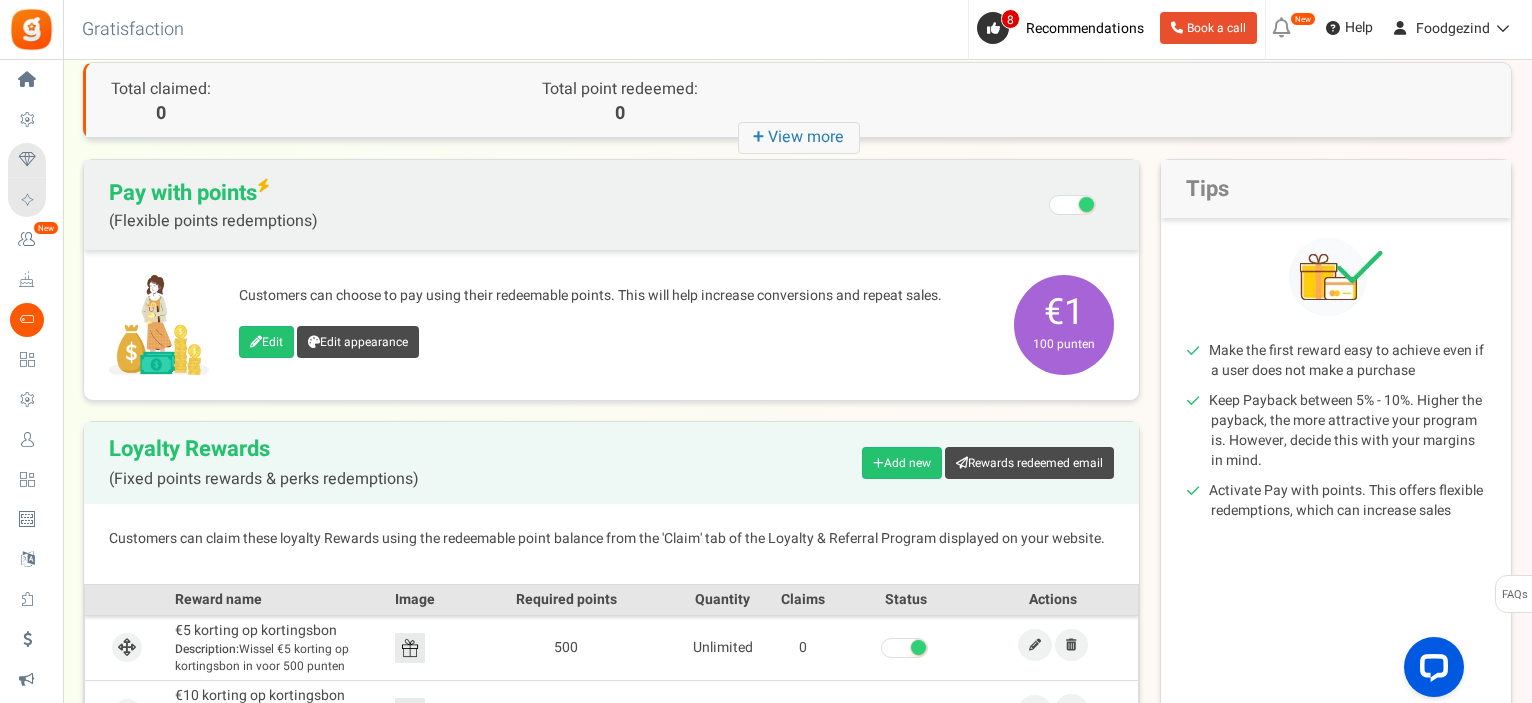 scroll, scrollTop: 200, scrollLeft: 0, axis: vertical 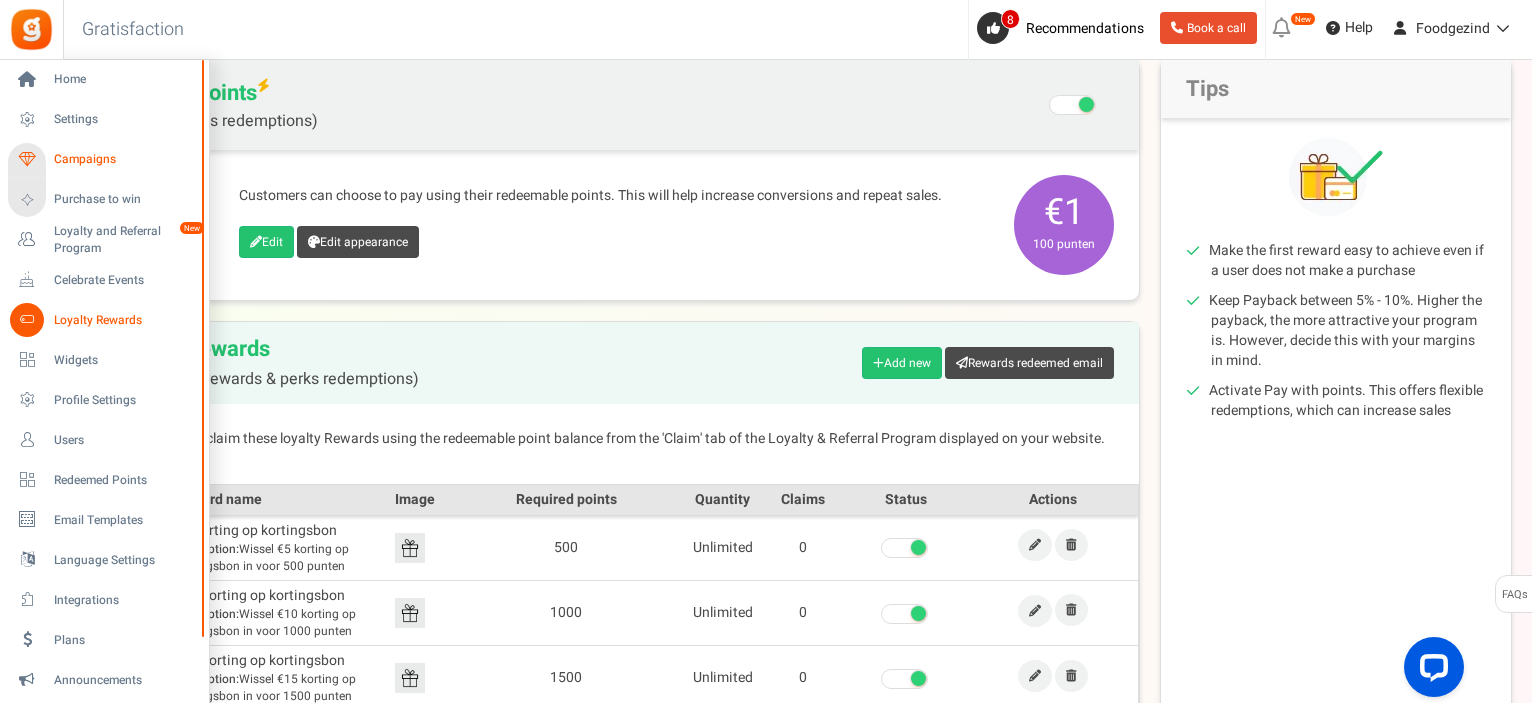click on "Campaigns" at bounding box center [124, 159] 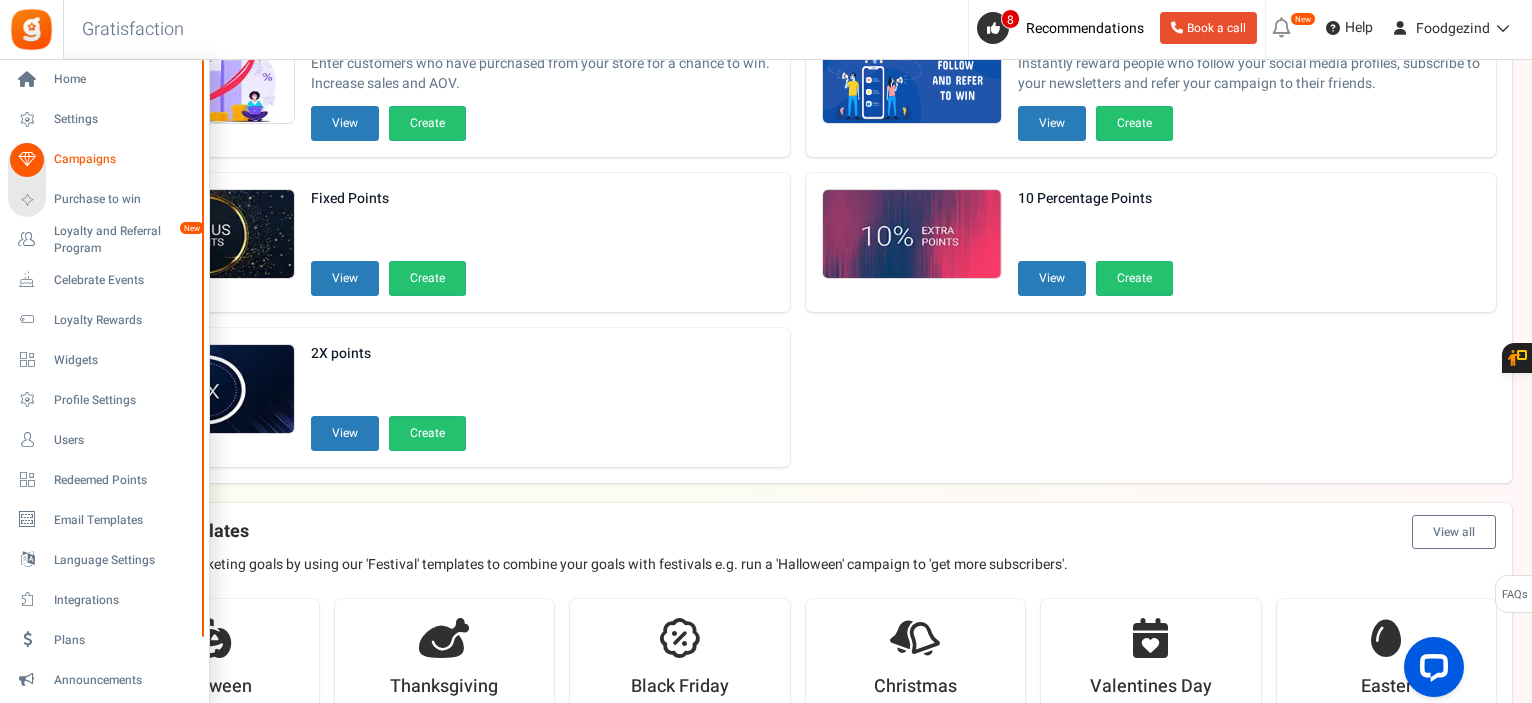 scroll, scrollTop: 0, scrollLeft: 0, axis: both 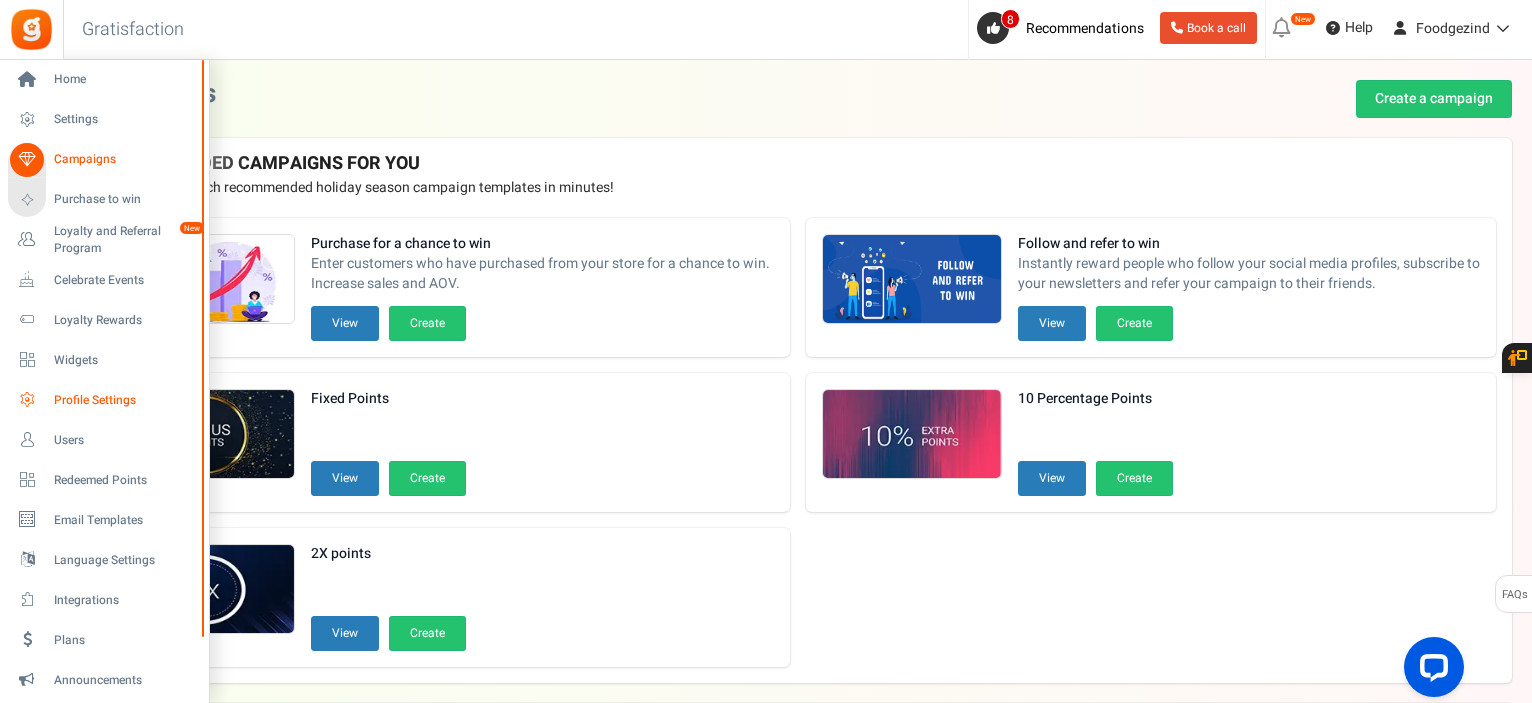 click on "Profile Settings" at bounding box center (124, 400) 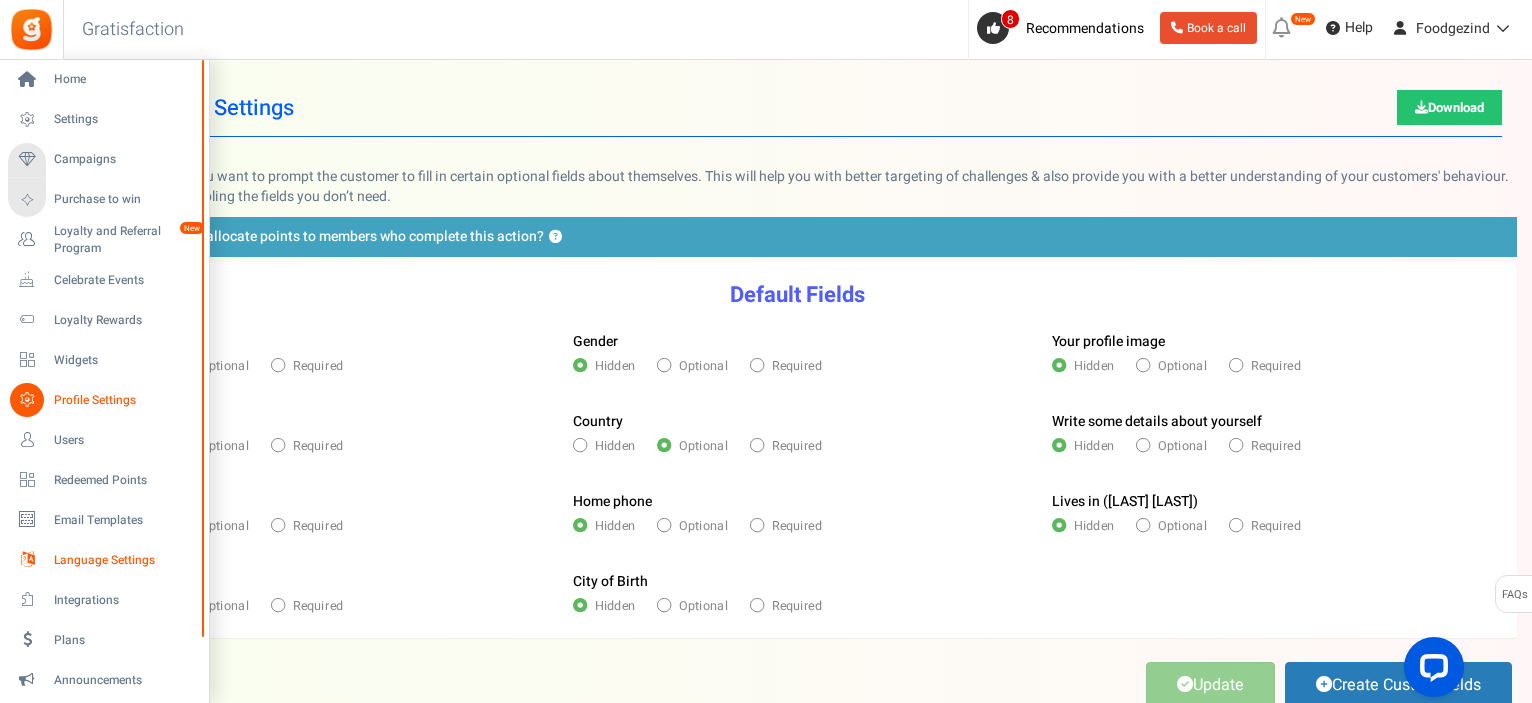click on "Language Settings" at bounding box center (124, 560) 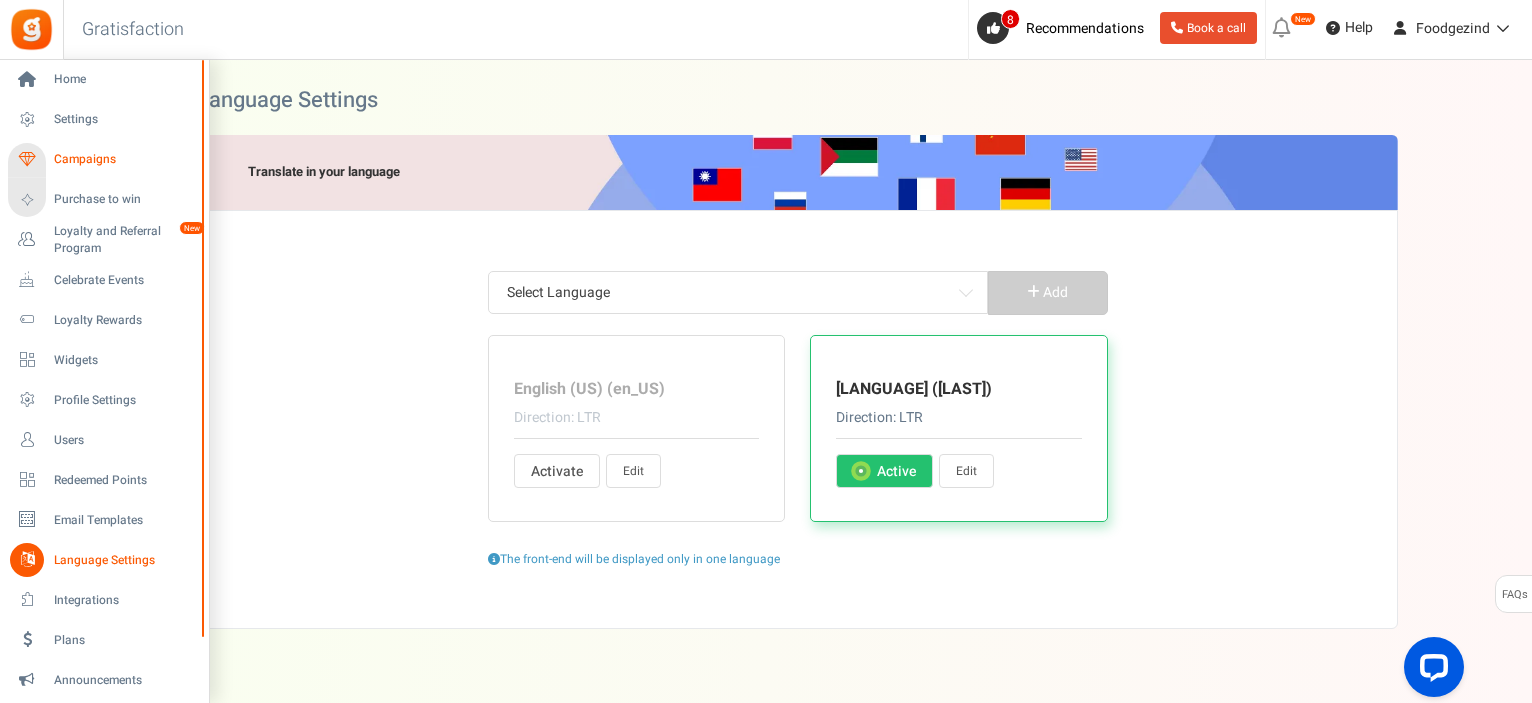 click on "Campaigns" at bounding box center [124, 159] 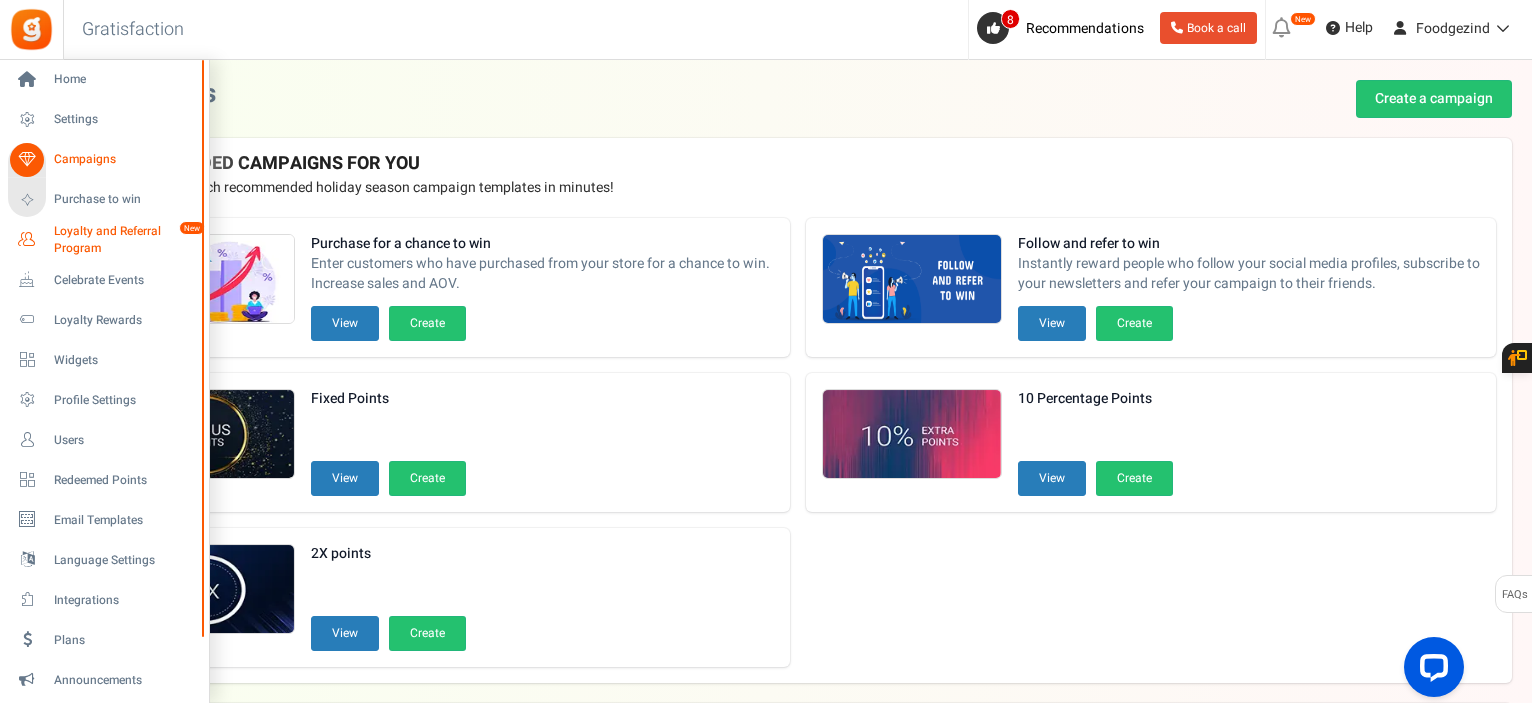 click on "Loyalty and Referral Program" at bounding box center (127, 240) 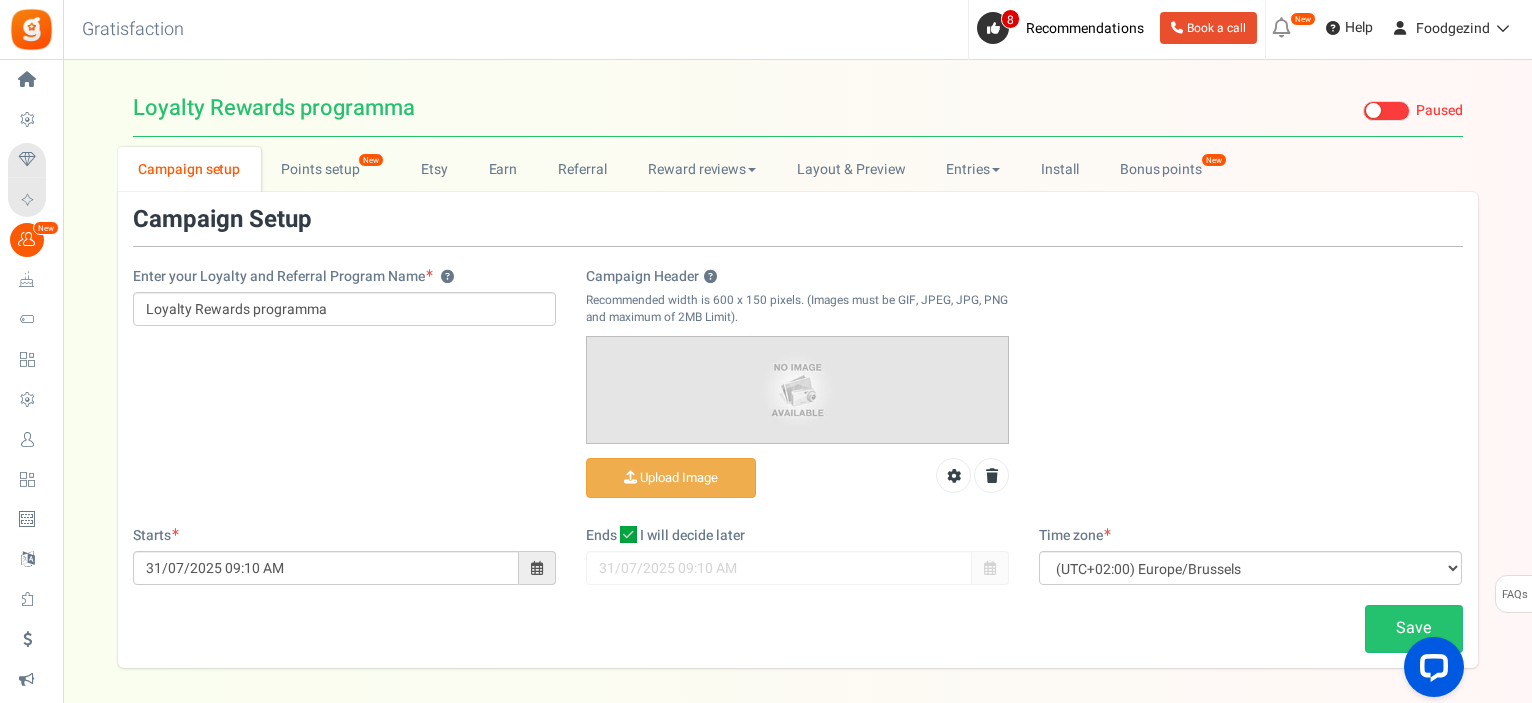 scroll, scrollTop: 0, scrollLeft: 0, axis: both 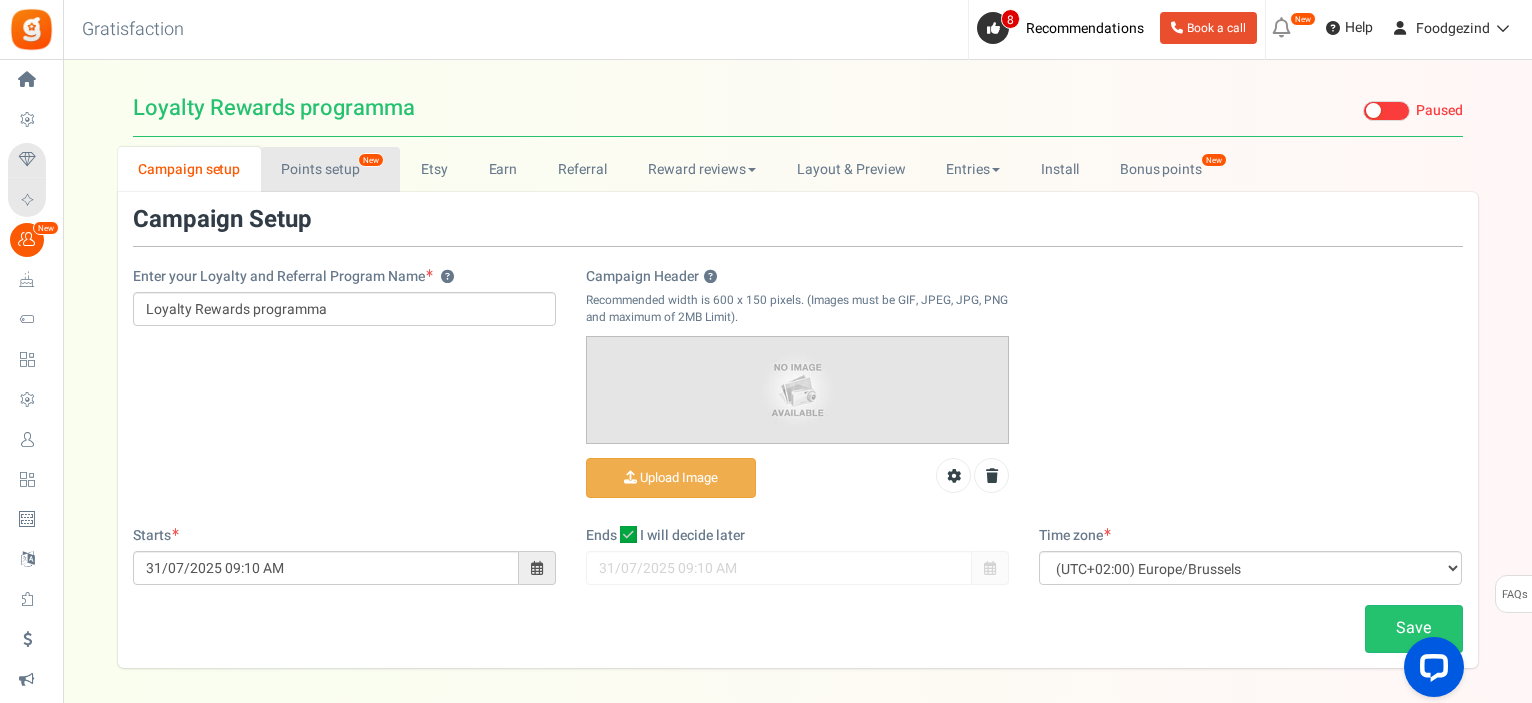click on "Points setup
New" at bounding box center [330, 169] 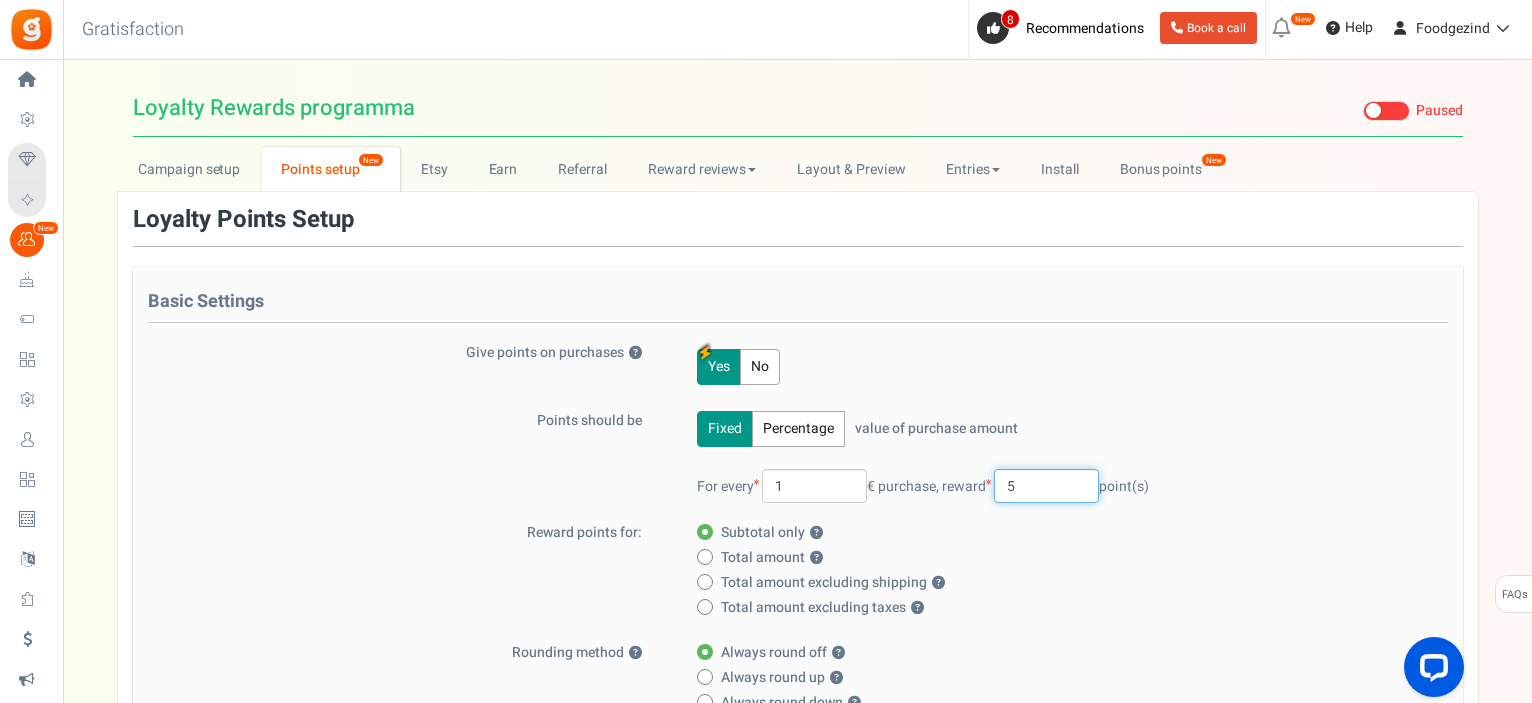 drag, startPoint x: 1049, startPoint y: 482, endPoint x: 1000, endPoint y: 485, distance: 49.09175 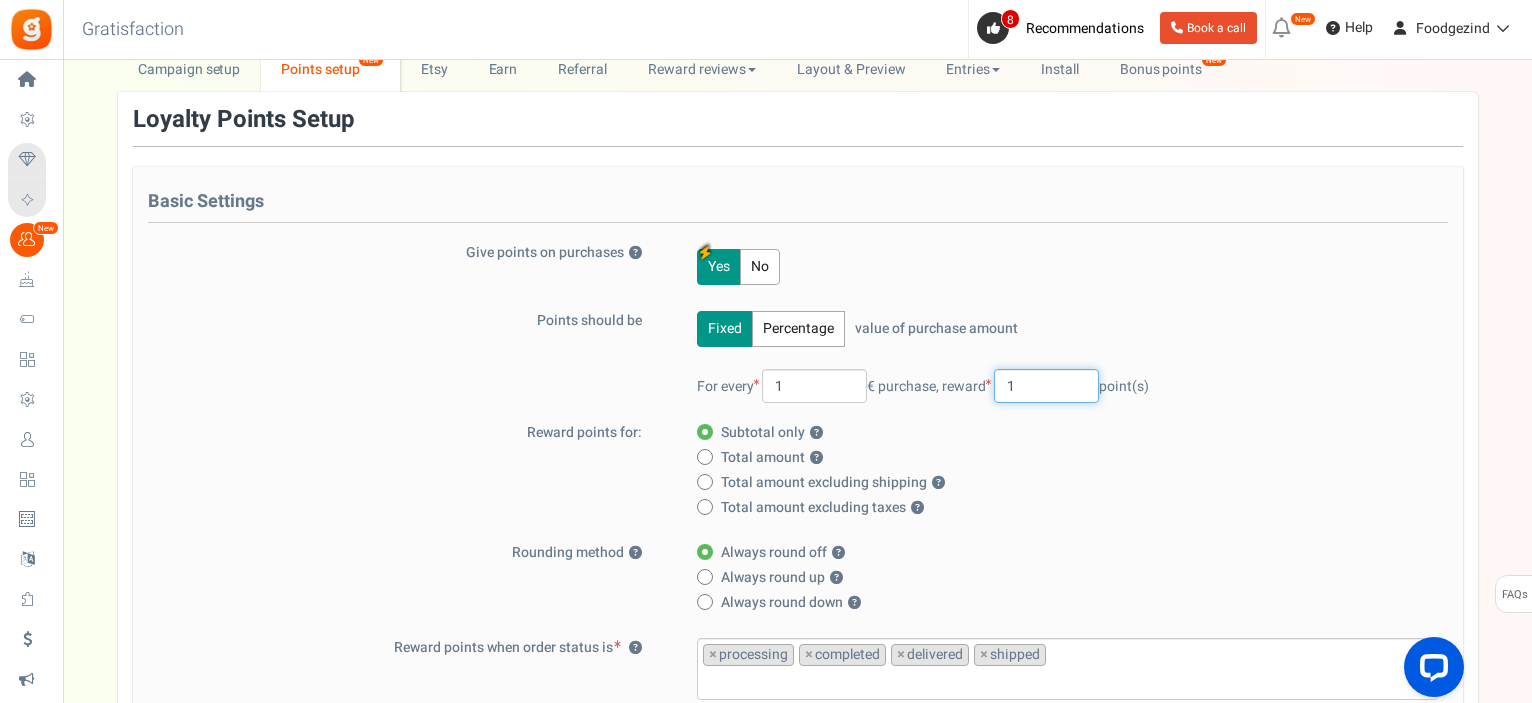 scroll, scrollTop: 0, scrollLeft: 0, axis: both 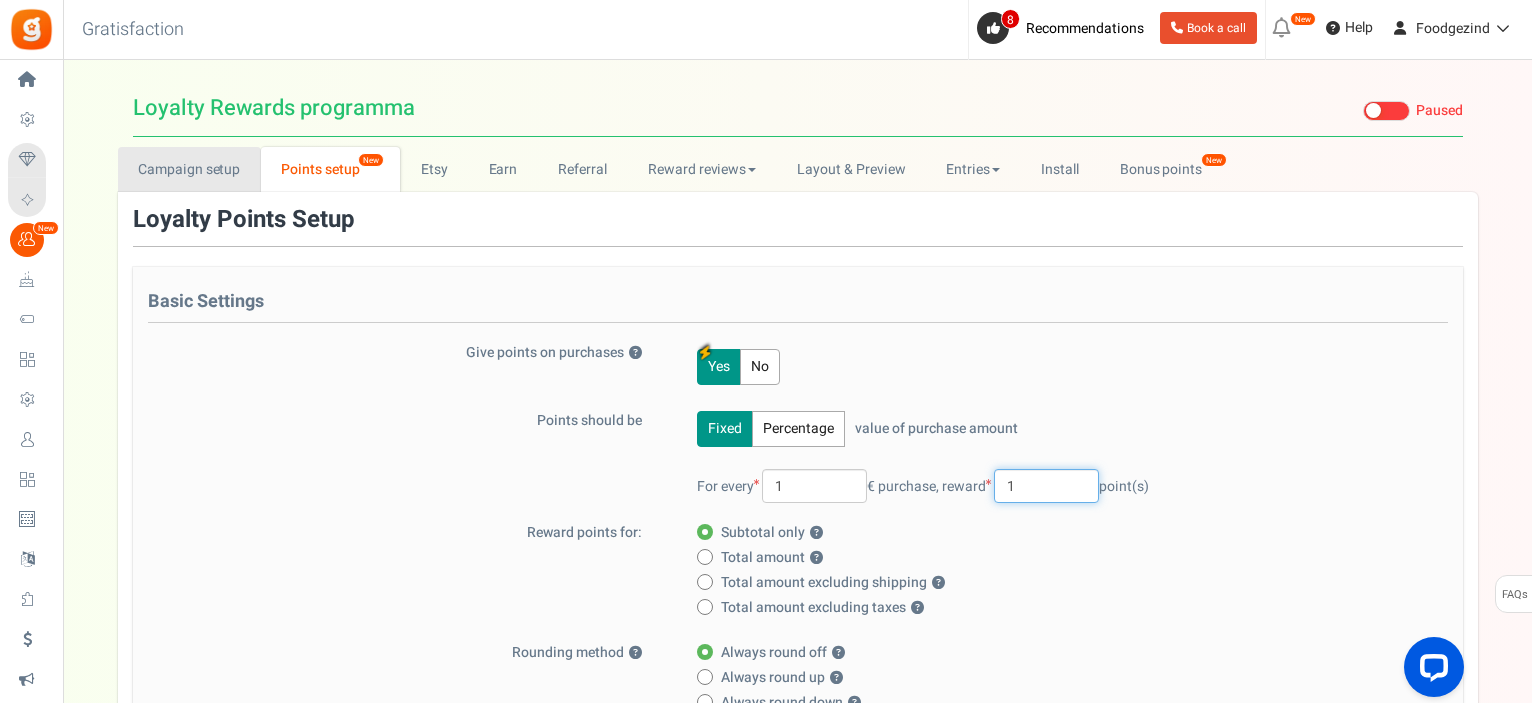 type on "1" 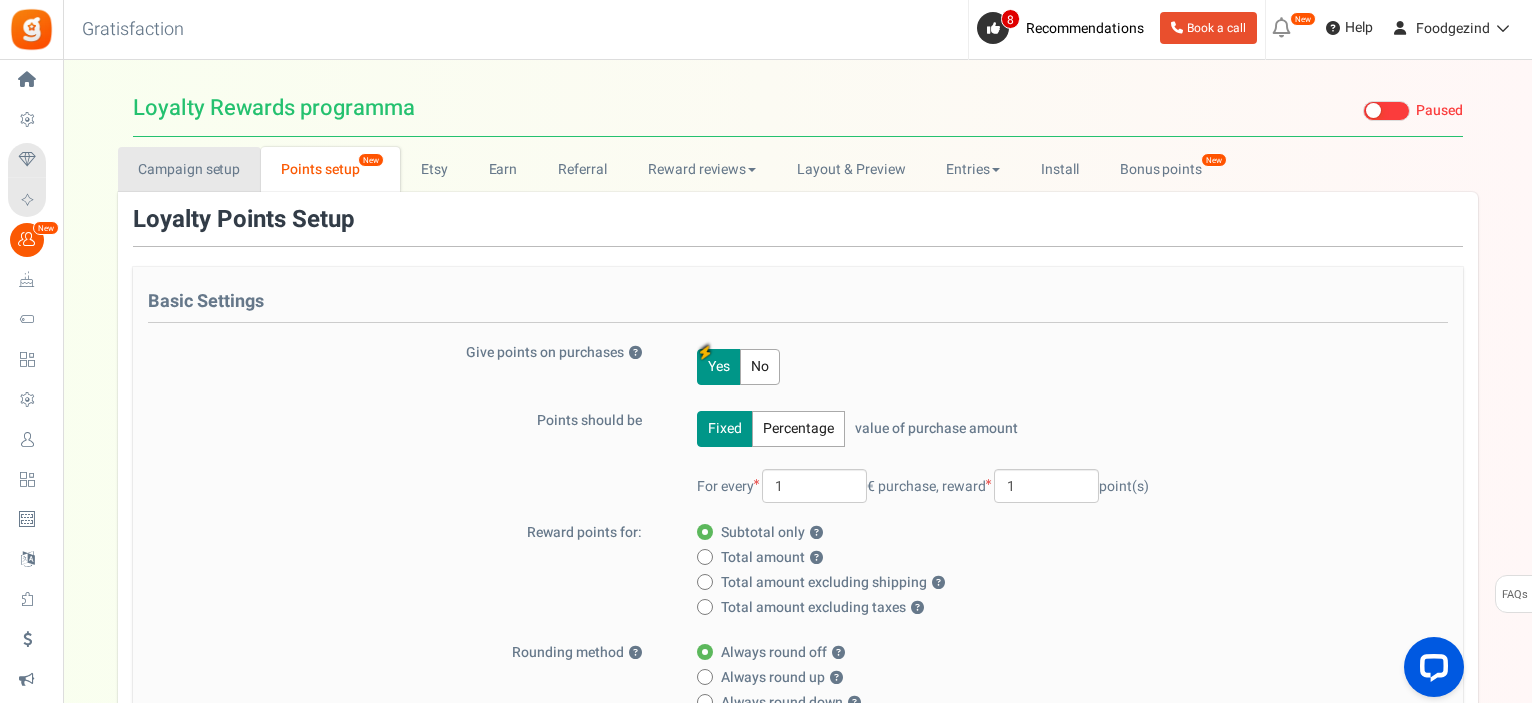 click on "Campaign setup" at bounding box center [189, 169] 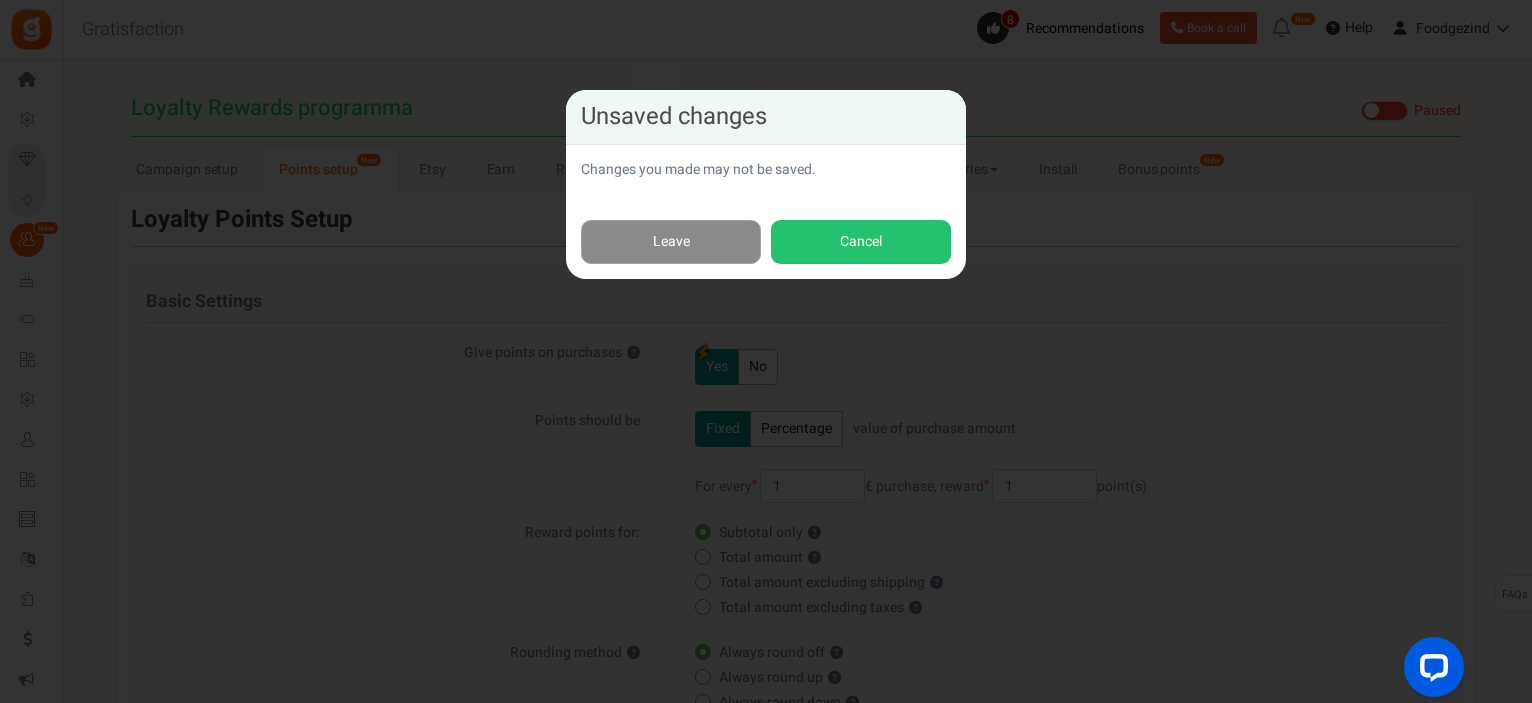 click on "Leave" at bounding box center (671, 242) 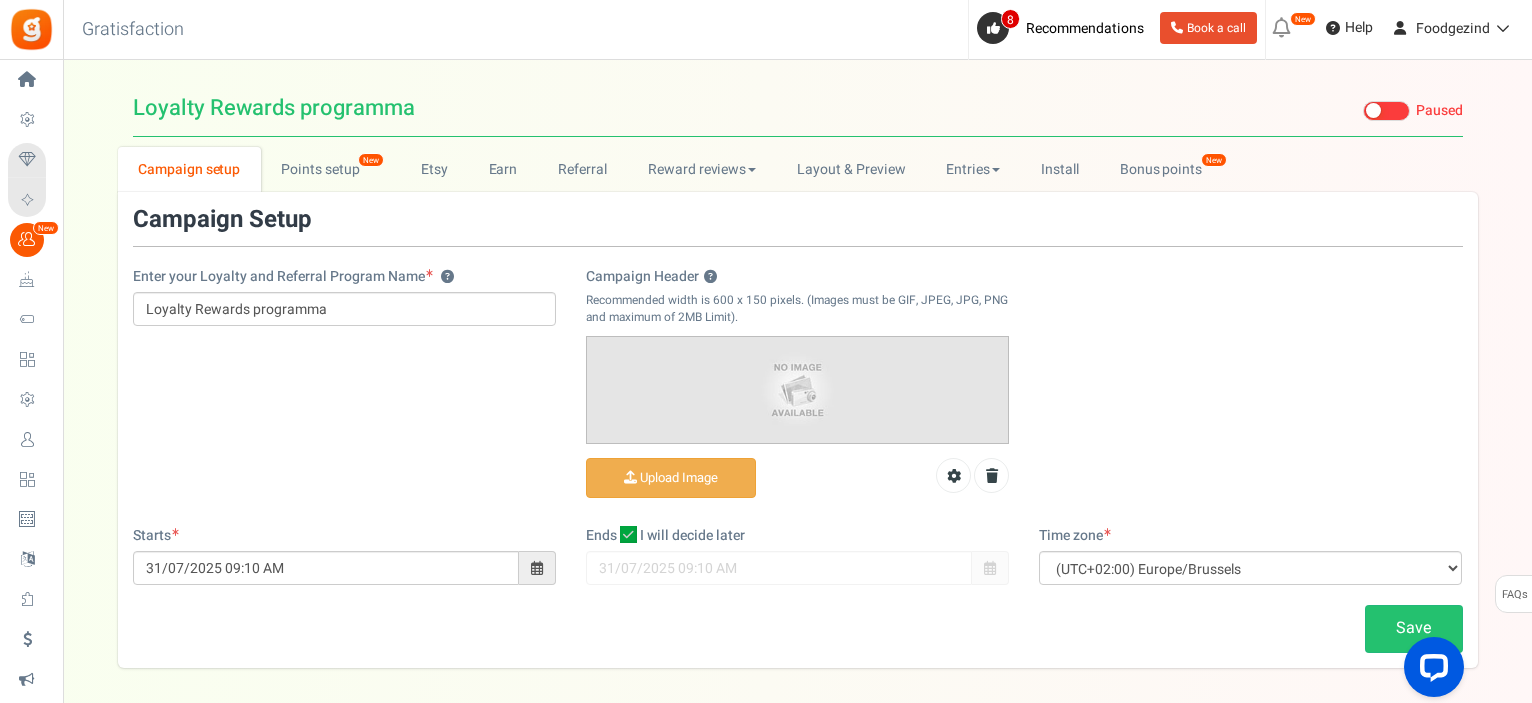 scroll, scrollTop: 84, scrollLeft: 0, axis: vertical 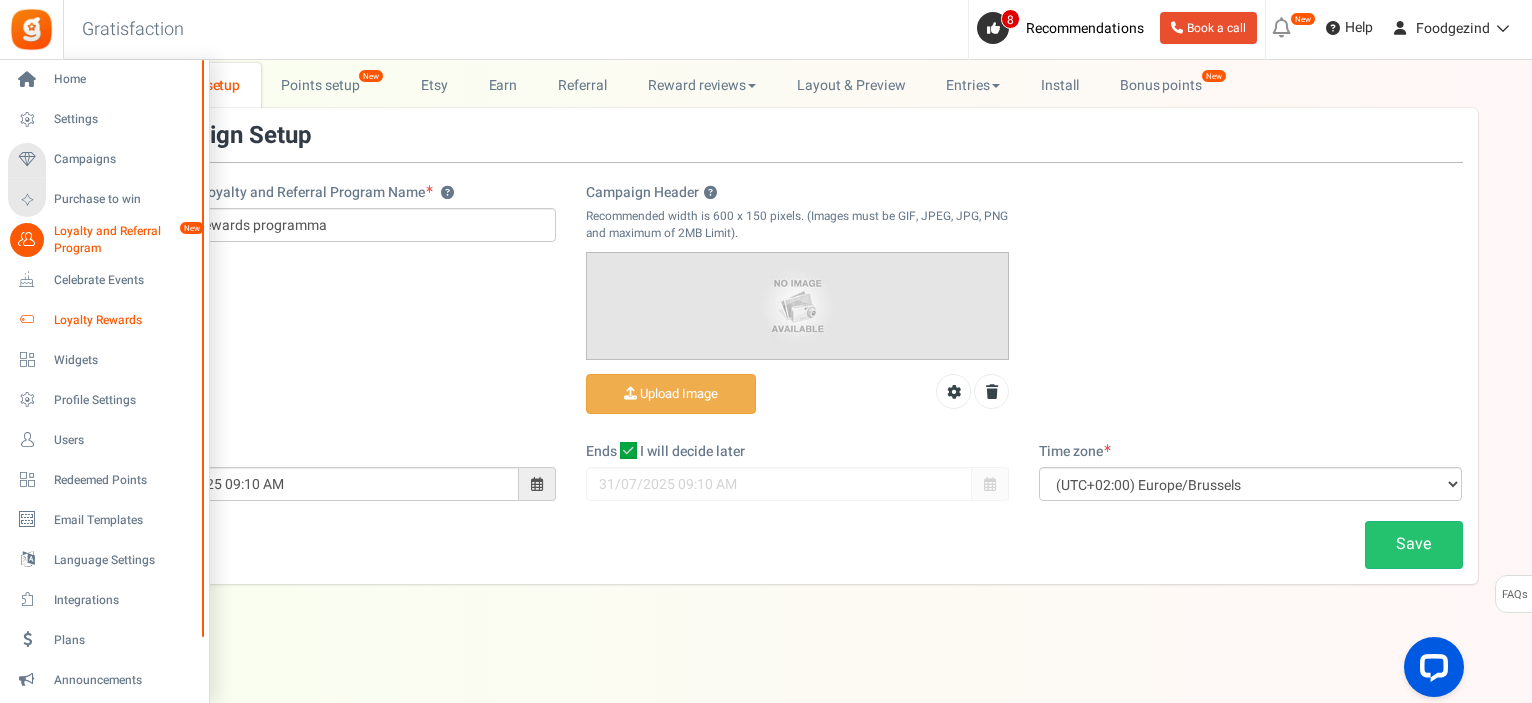 click on "Loyalty Rewards" at bounding box center [124, 320] 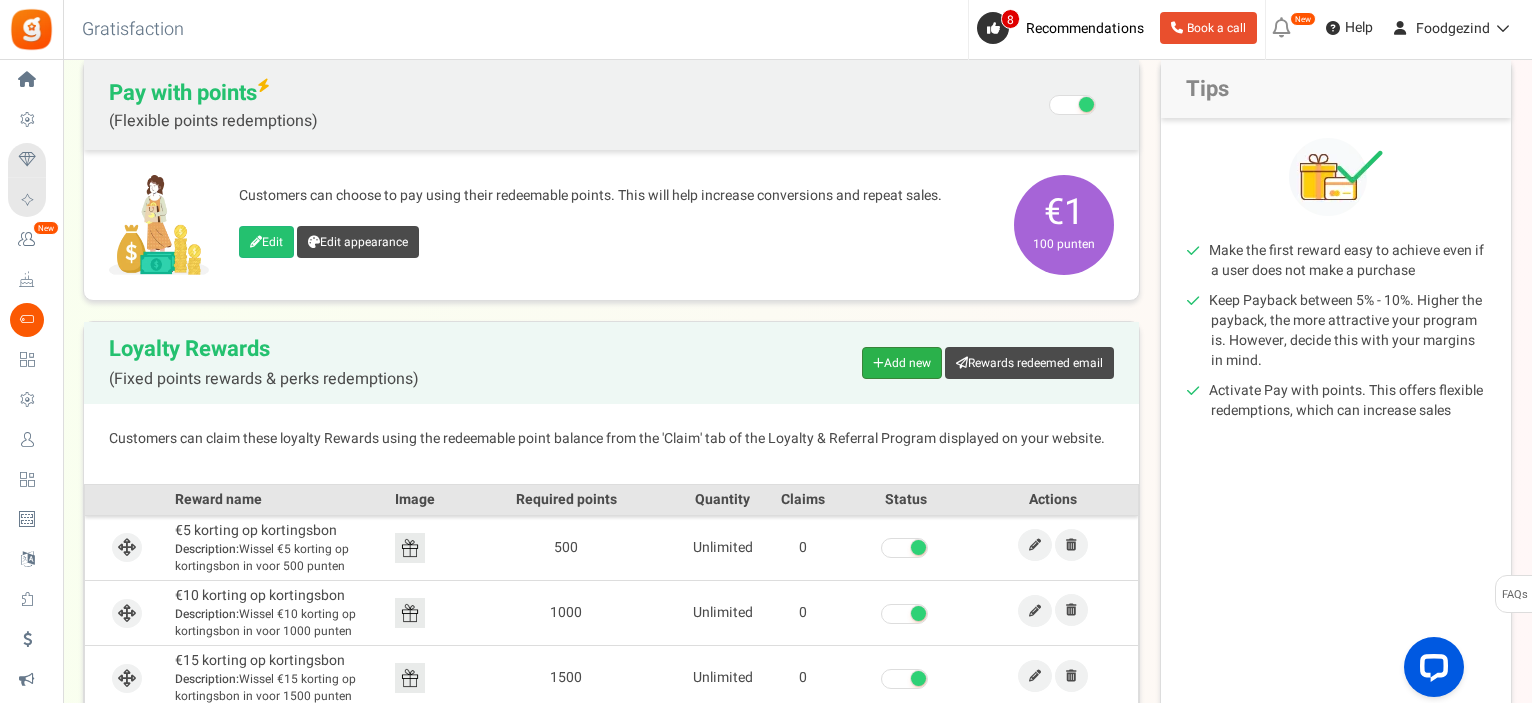 scroll, scrollTop: 300, scrollLeft: 0, axis: vertical 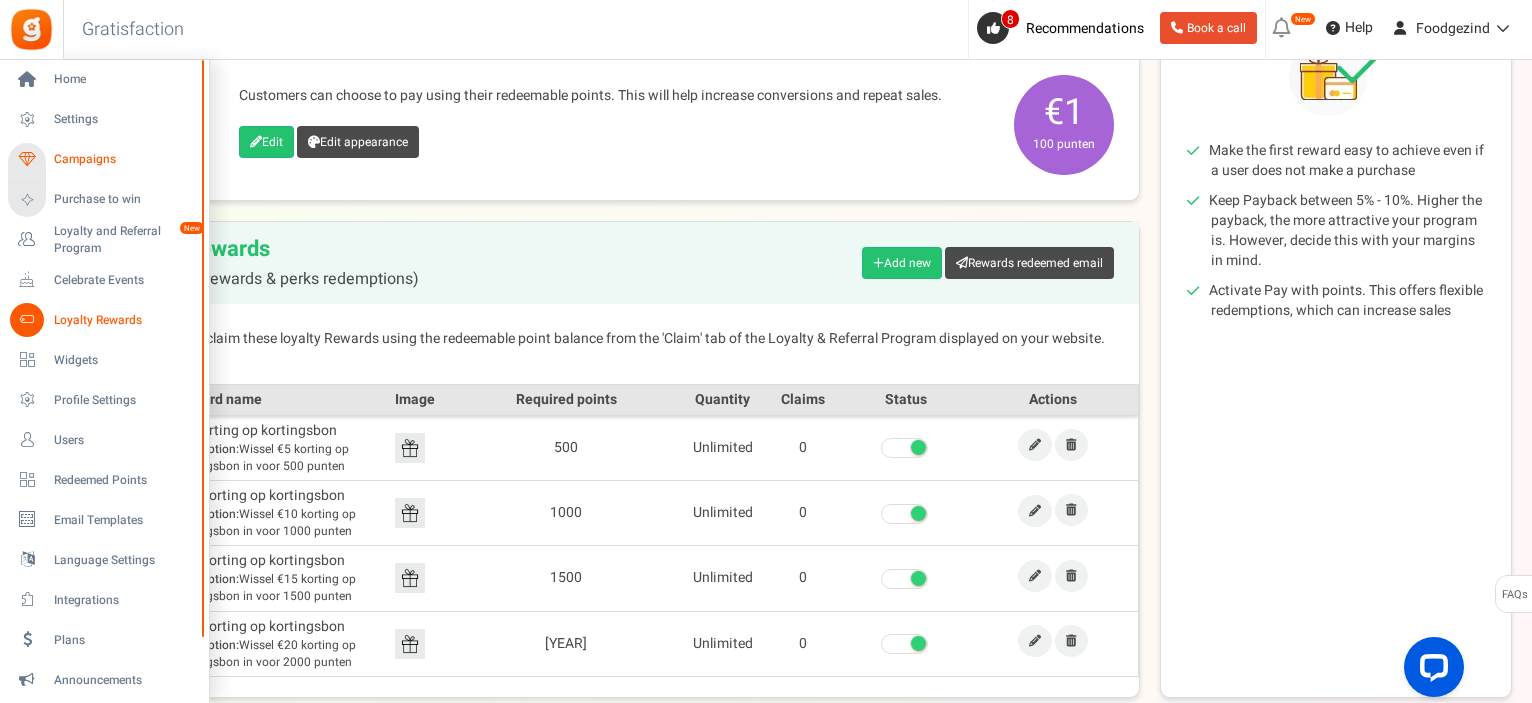 click on "Campaigns" at bounding box center [124, 159] 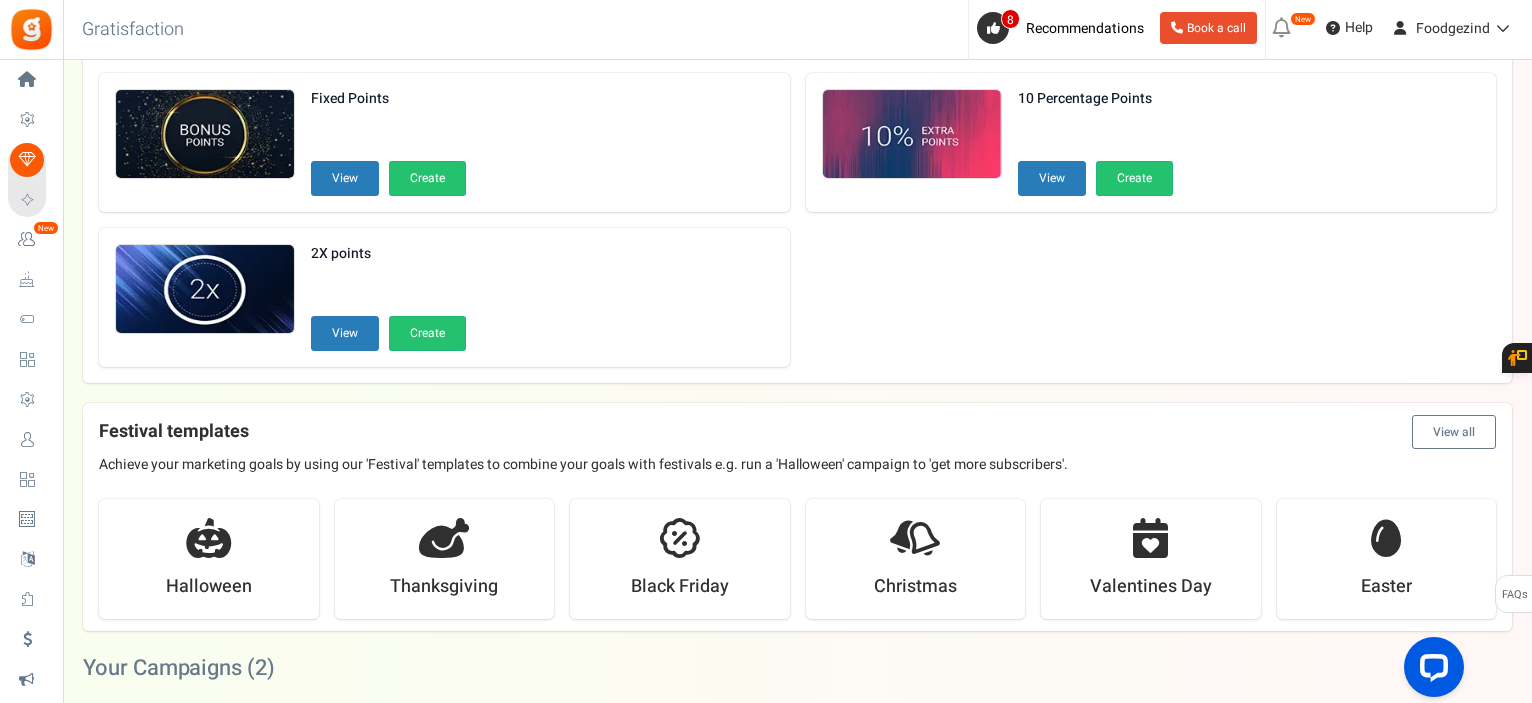 scroll, scrollTop: 0, scrollLeft: 0, axis: both 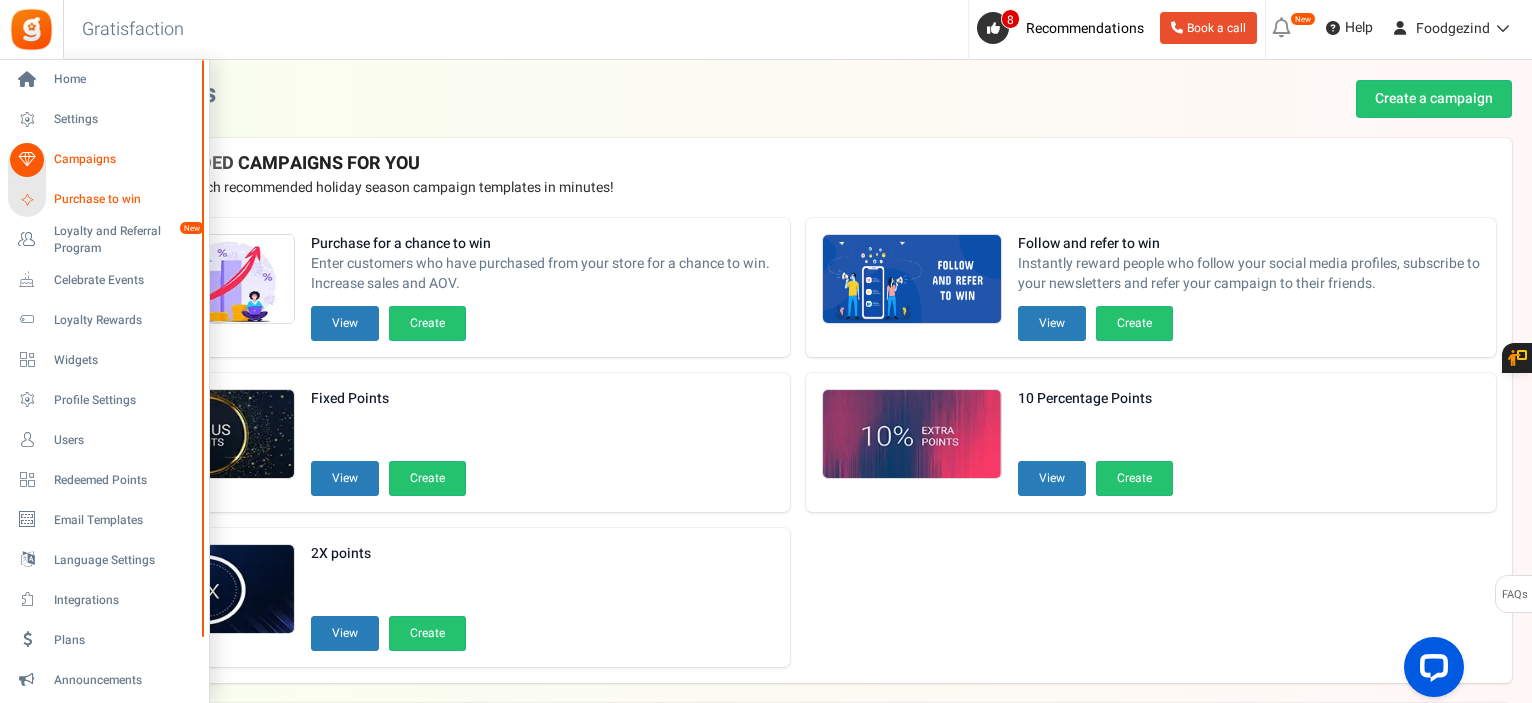 click on "Purchase to win" at bounding box center [124, 199] 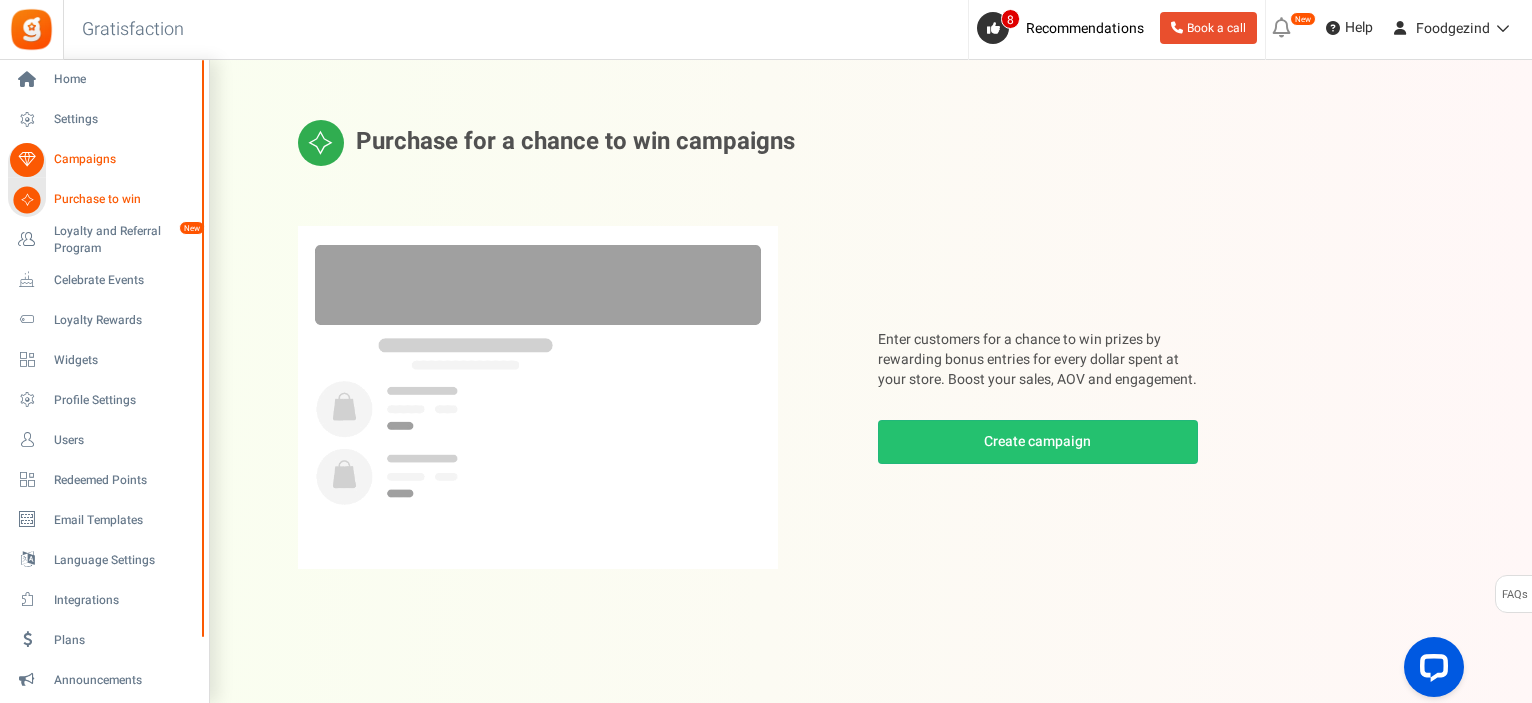 click on "Campaigns" at bounding box center [124, 159] 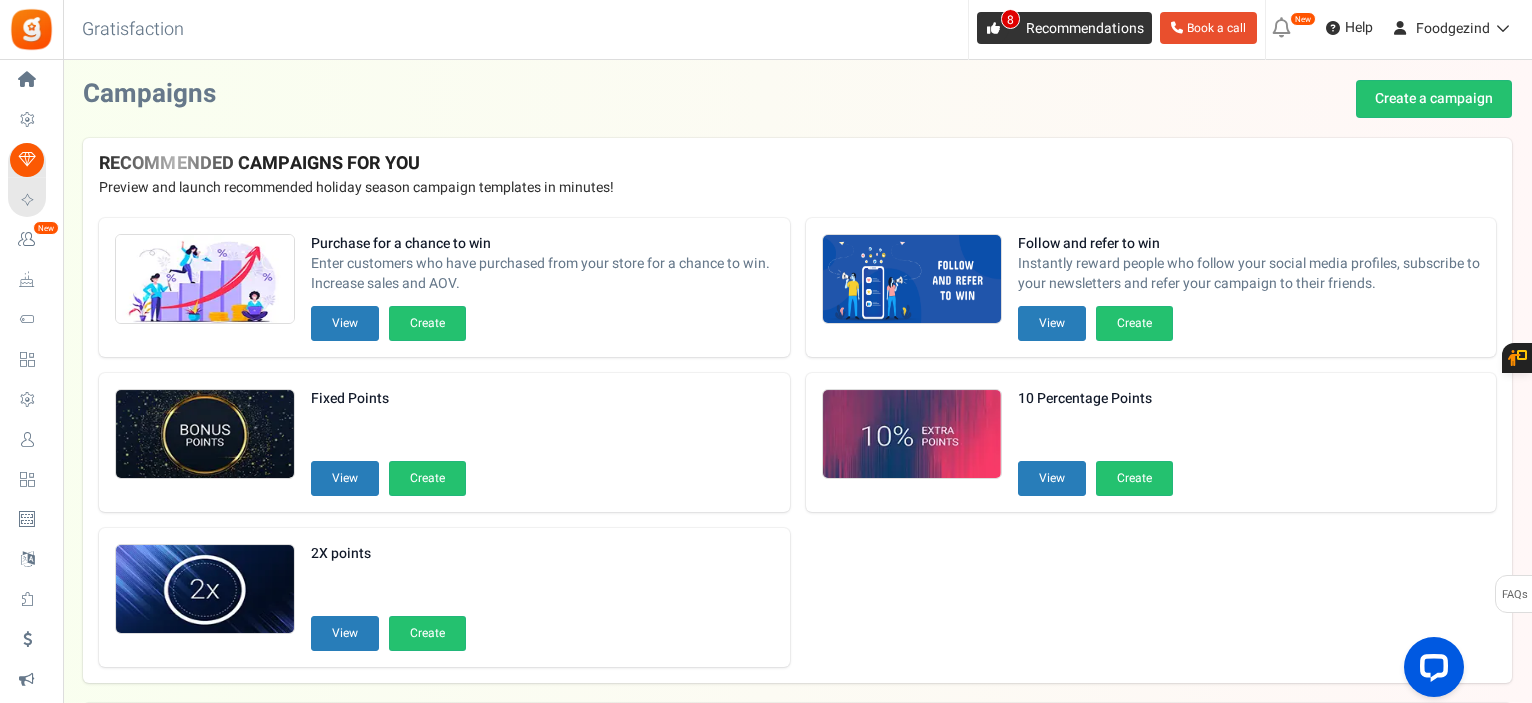 click on "Recommendations" at bounding box center [1085, 28] 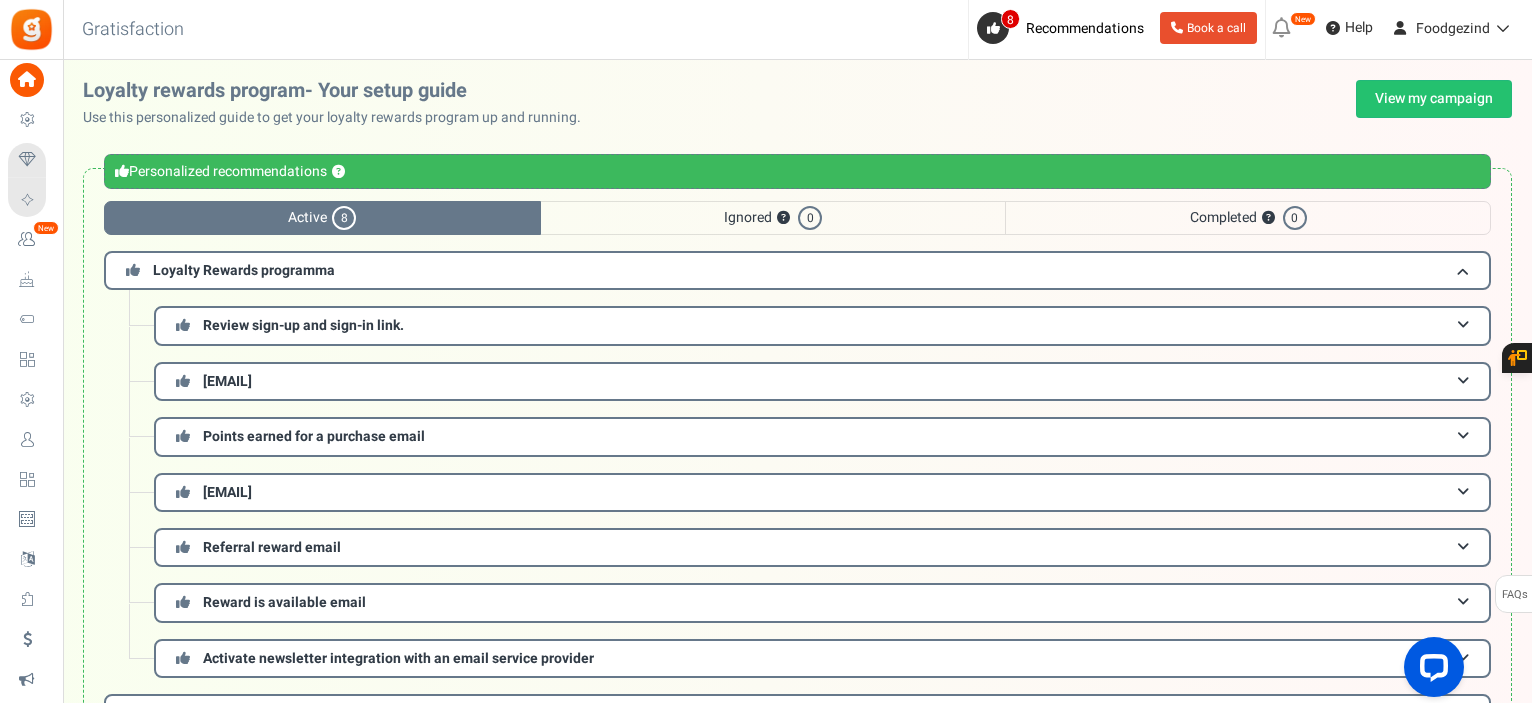 scroll, scrollTop: 136, scrollLeft: 0, axis: vertical 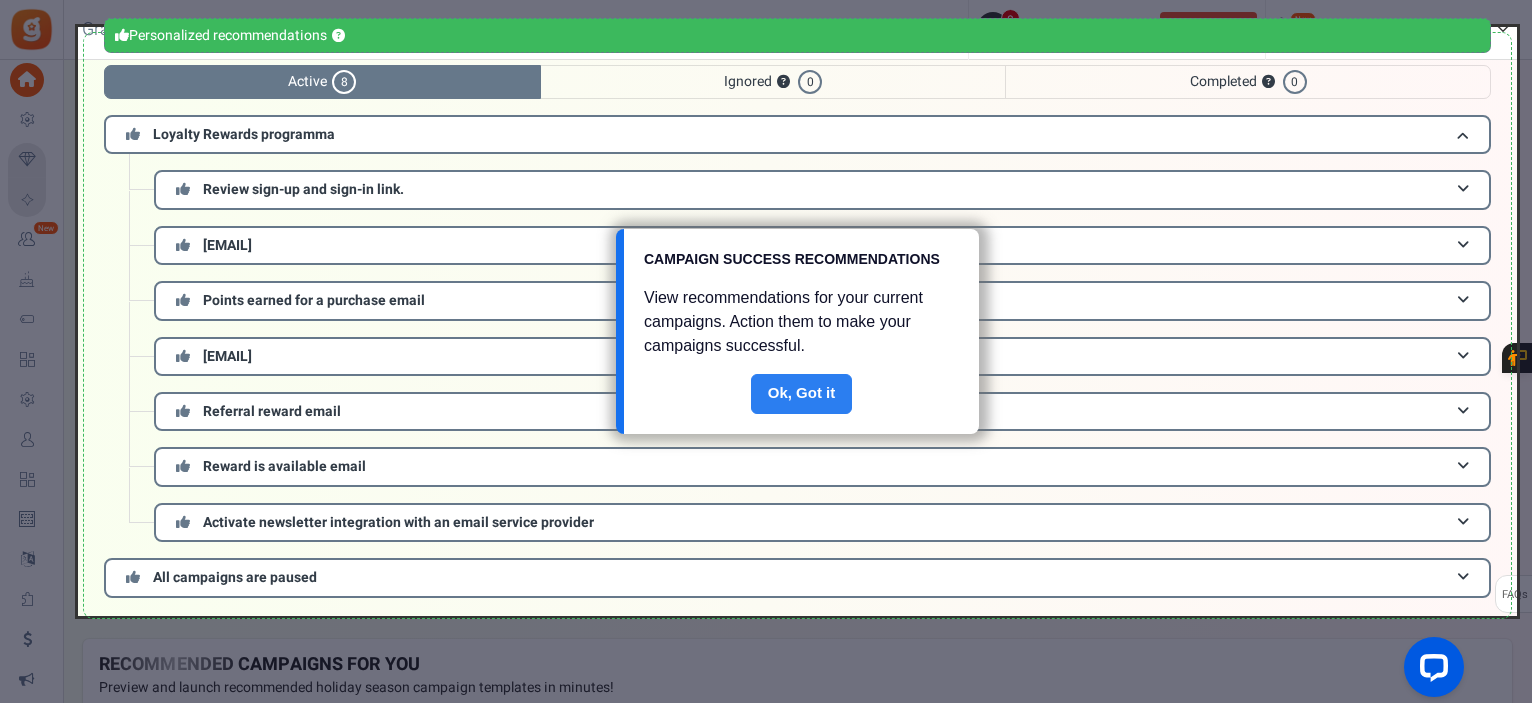click on "Done" at bounding box center (802, 394) 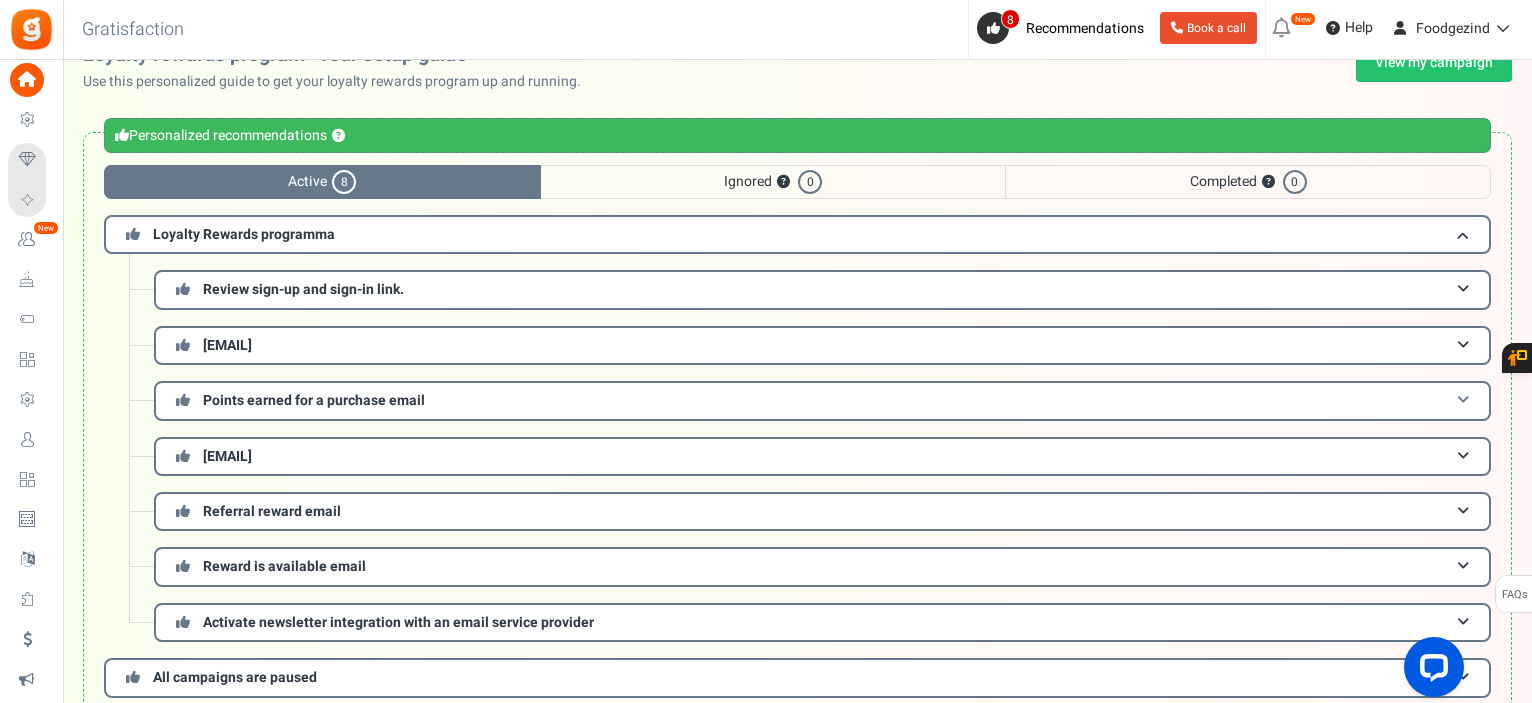 scroll, scrollTop: 0, scrollLeft: 0, axis: both 